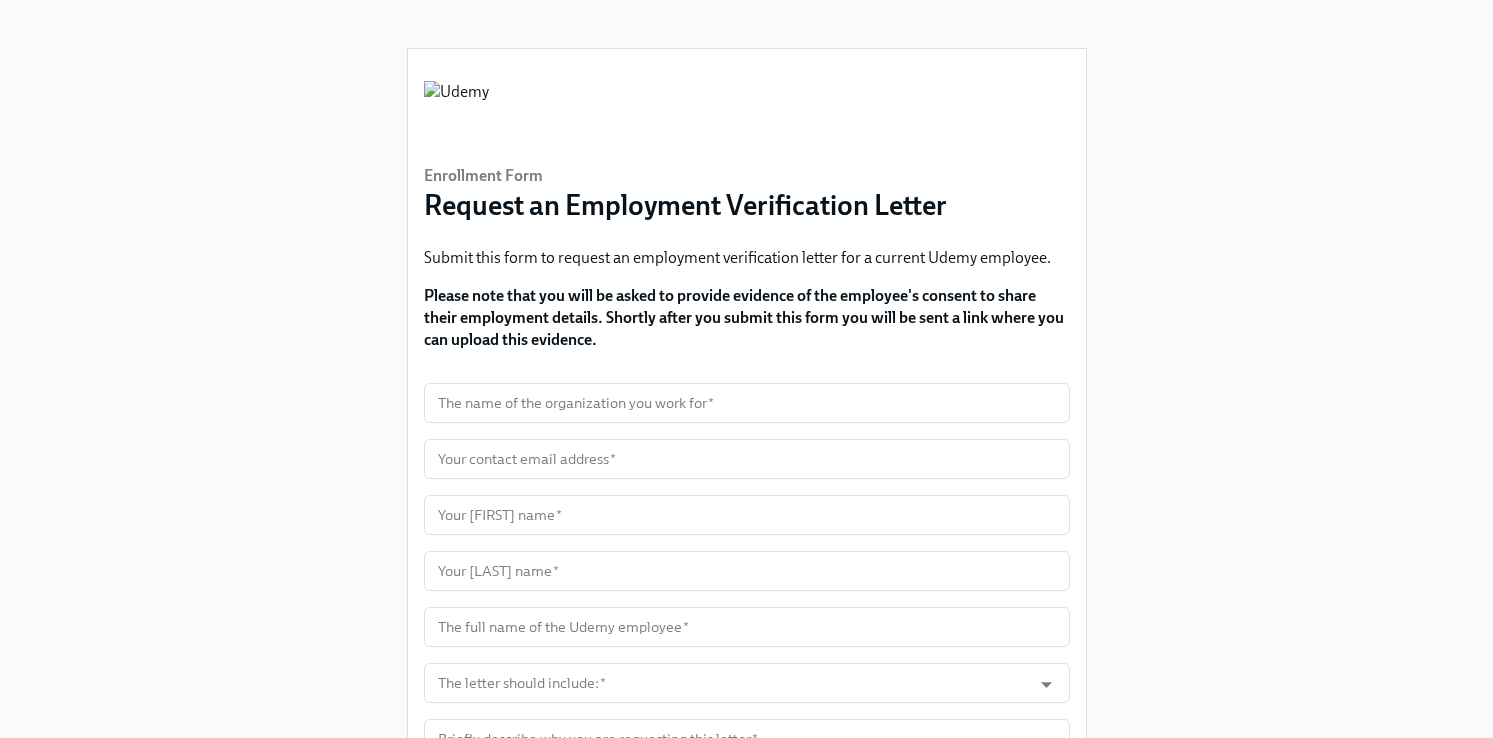 scroll, scrollTop: 0, scrollLeft: 0, axis: both 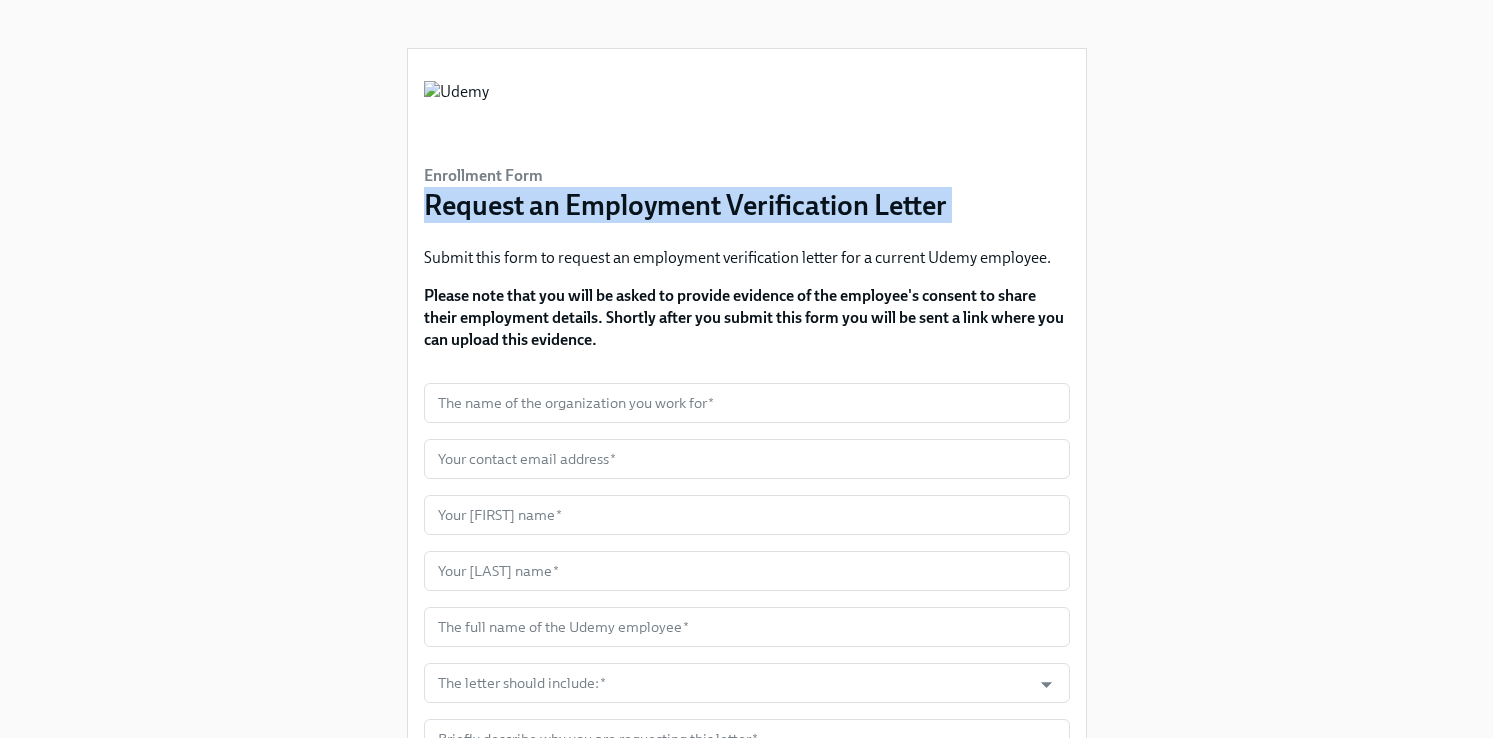 drag, startPoint x: 426, startPoint y: 208, endPoint x: 1009, endPoint y: 205, distance: 583.0077 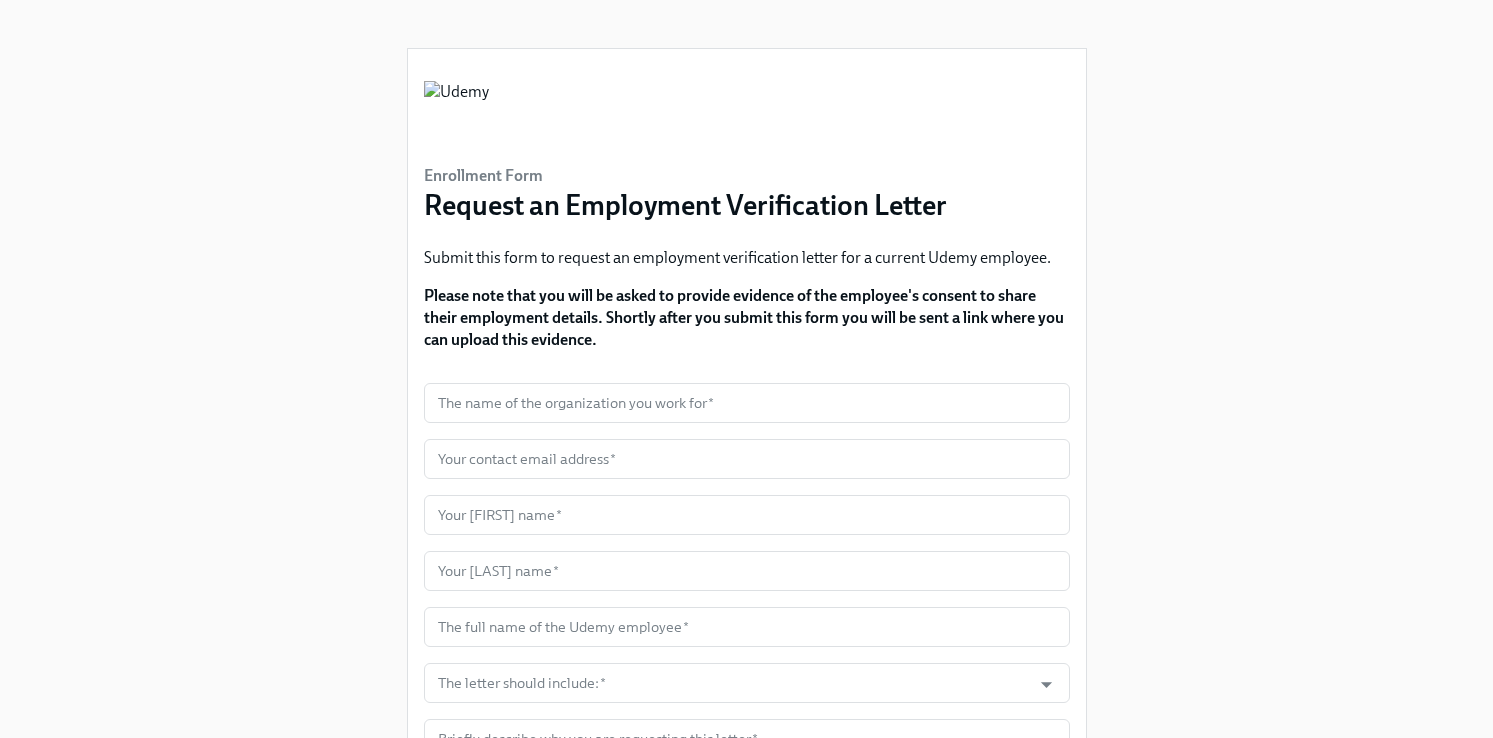 click on "Please note that you will be asked to provide evidence of the employee's consent to share their employment details. Shortly after you submit this form you will be sent a link where you can upload this evidence." at bounding box center (744, 317) 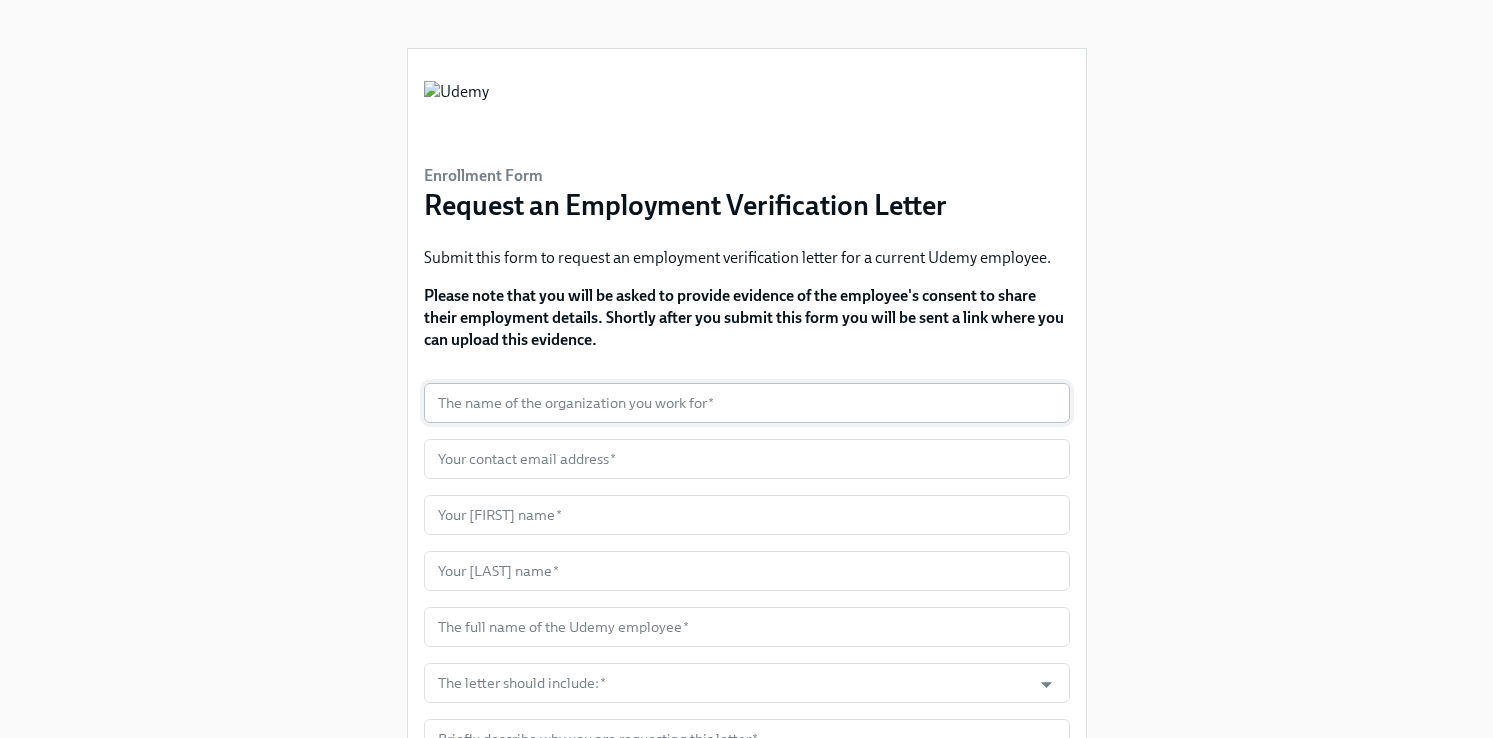 click at bounding box center [747, 403] 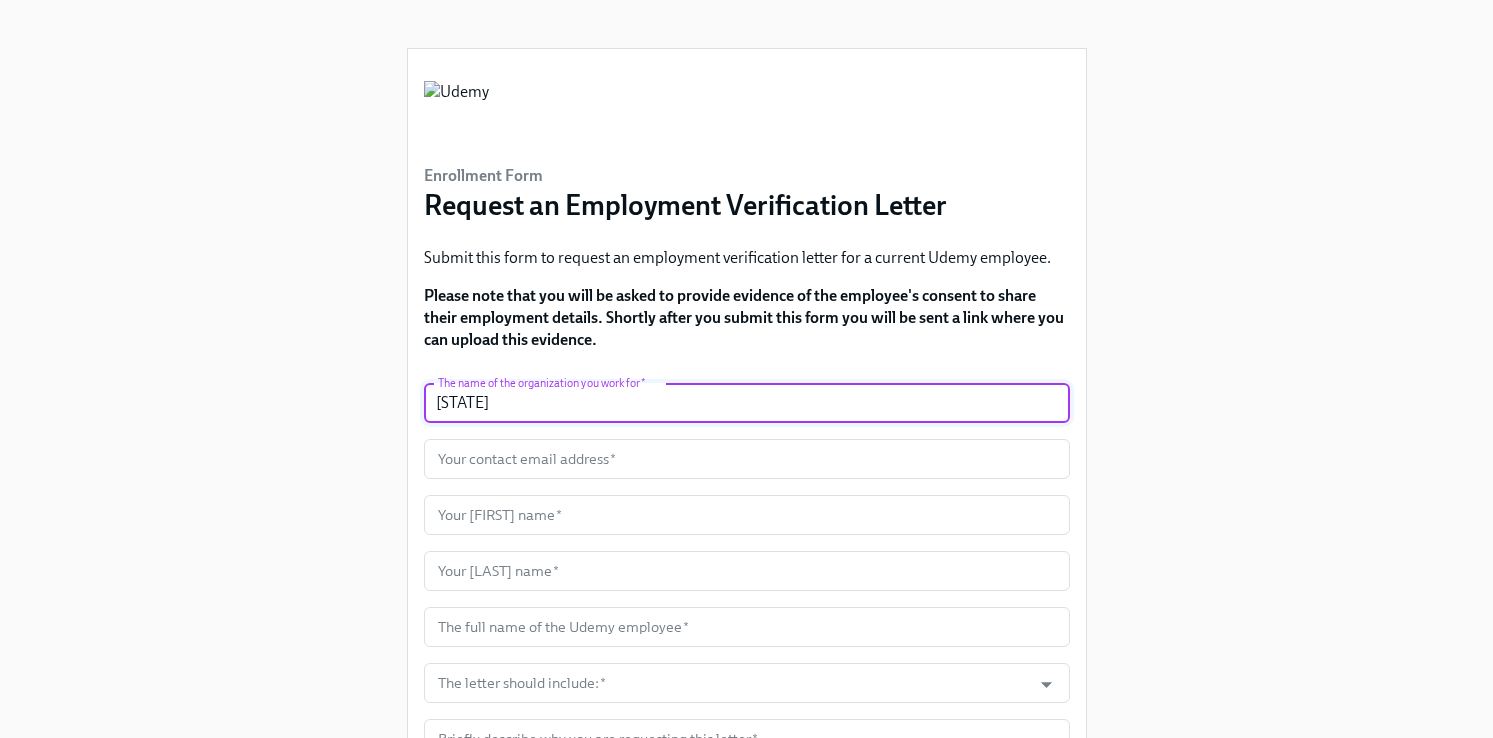 type on "T" 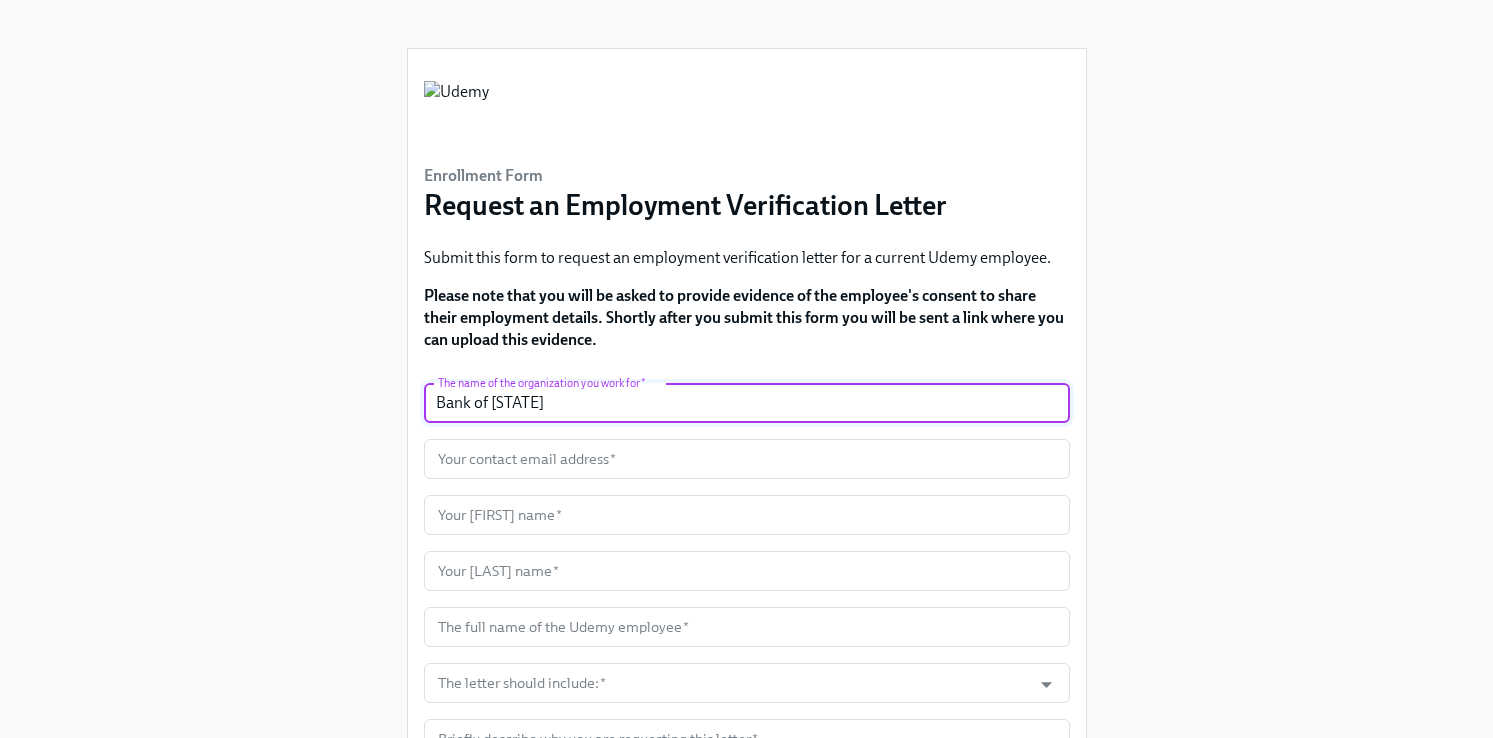 scroll, scrollTop: 64, scrollLeft: 0, axis: vertical 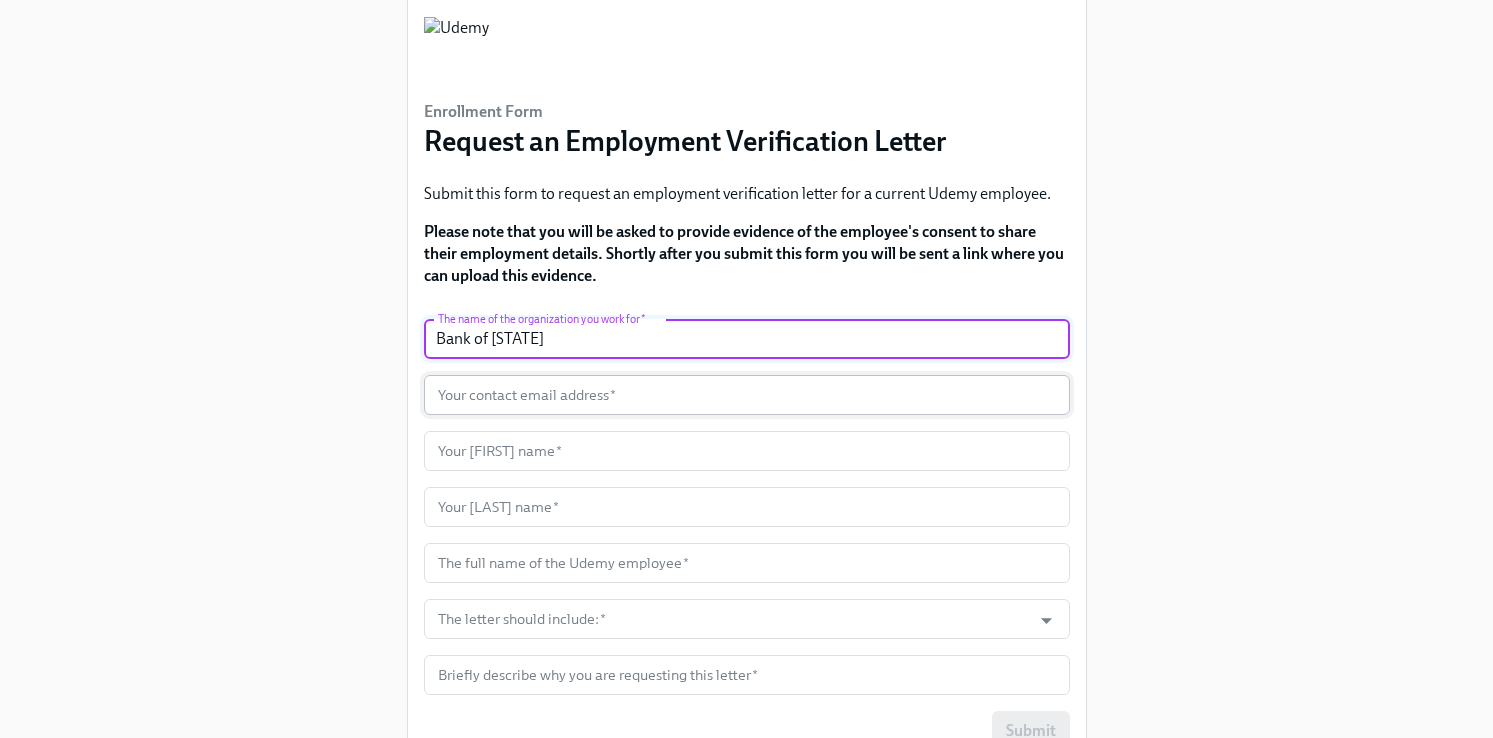 type on "Bank of Ireland" 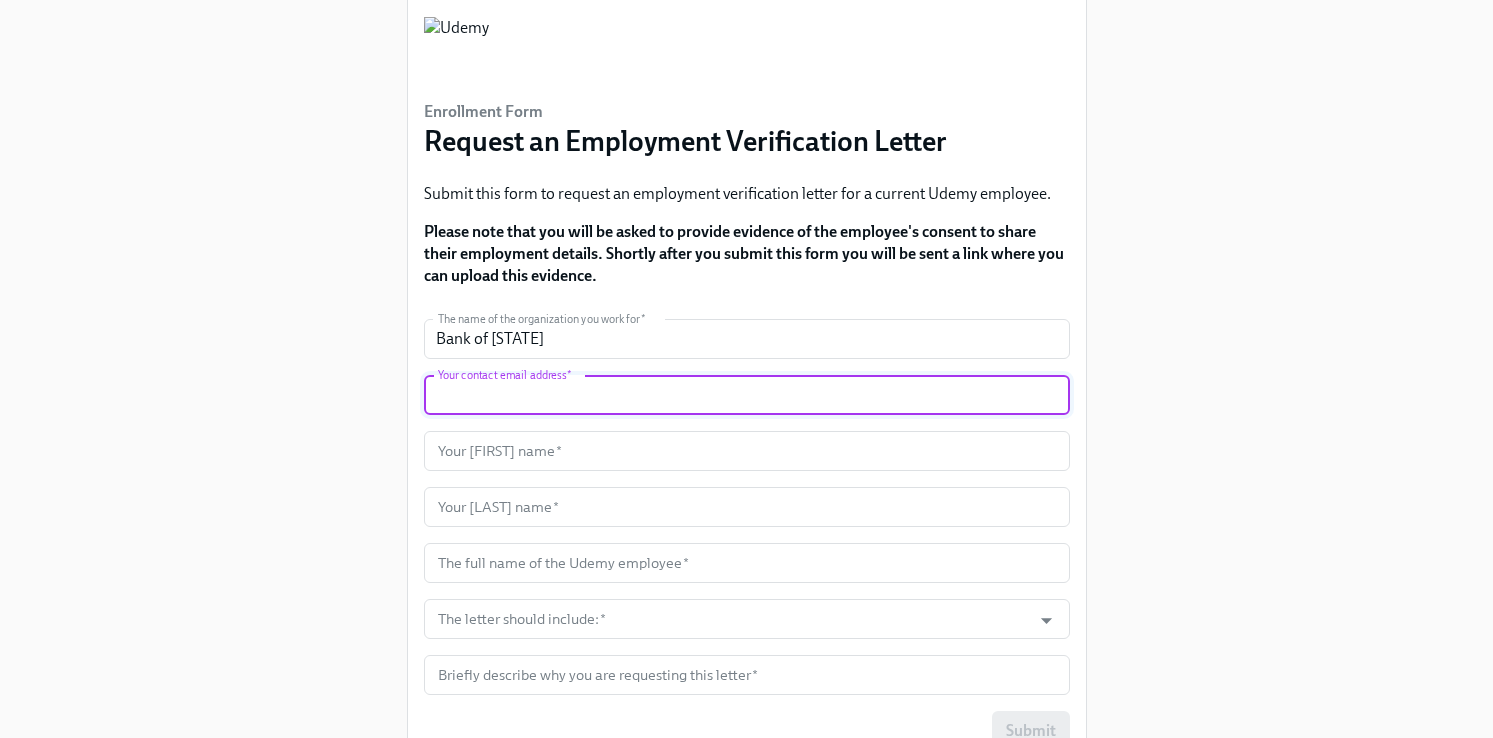 paste on "sona.izmir+testrun1@udemy.com" 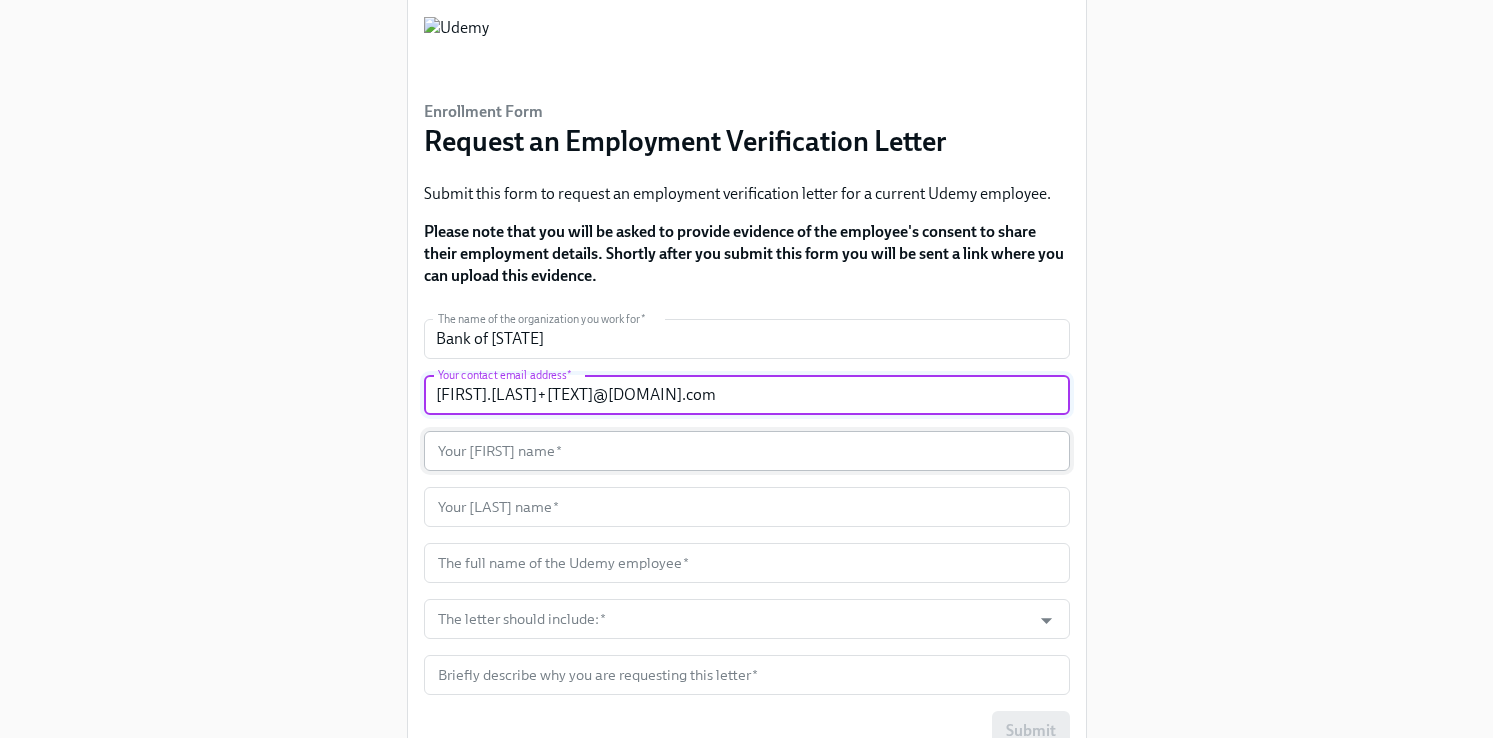 type on "sona.izmir+testrun1@udemy.com" 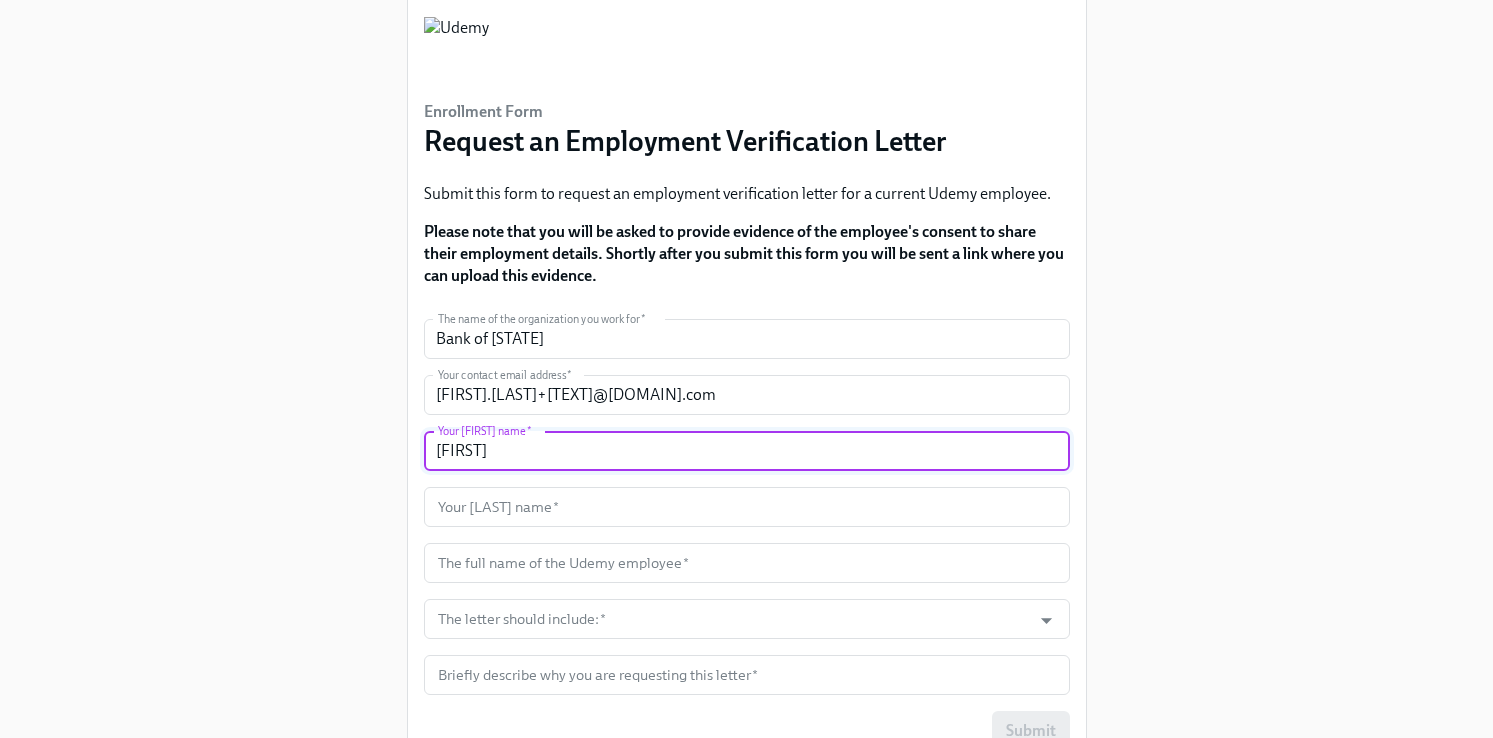 type on "Sona" 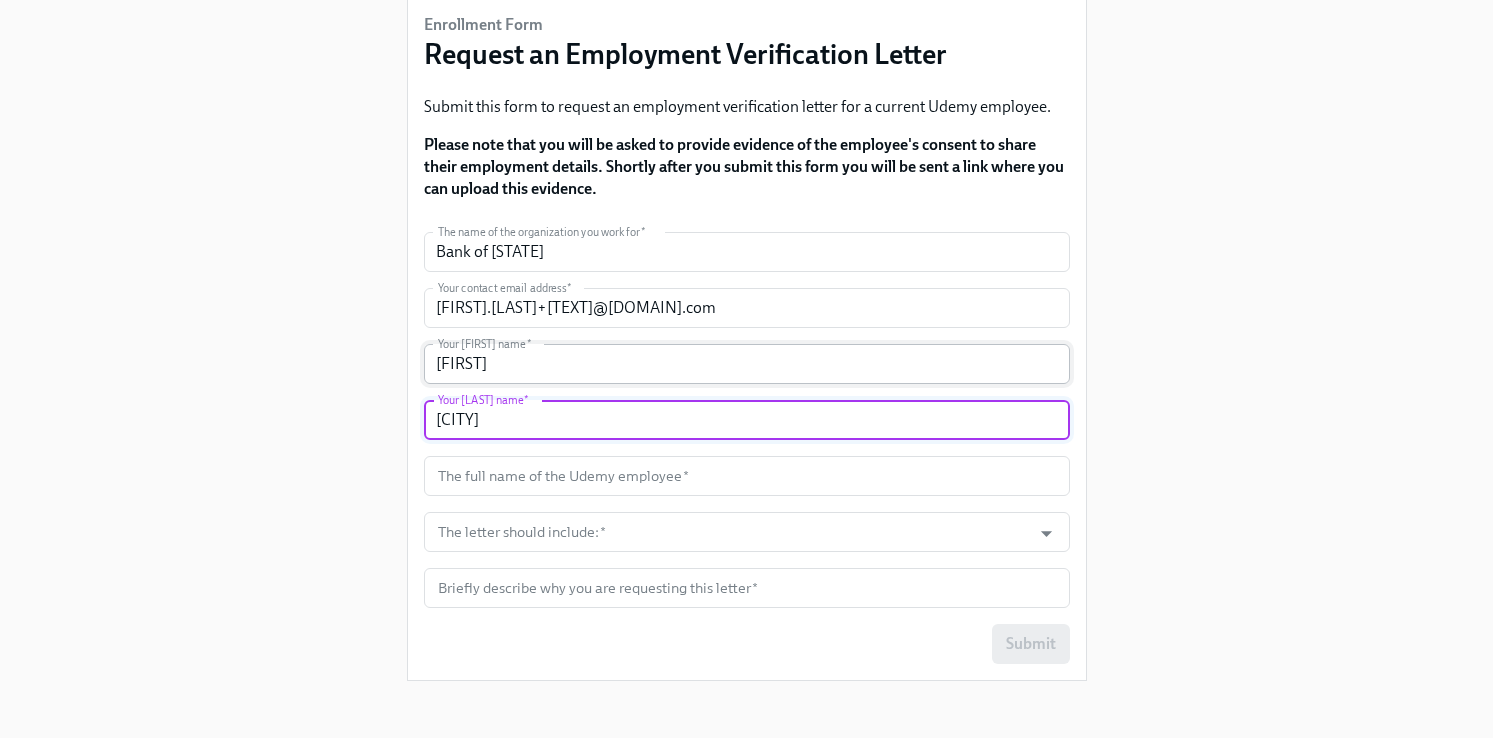 scroll, scrollTop: 158, scrollLeft: 0, axis: vertical 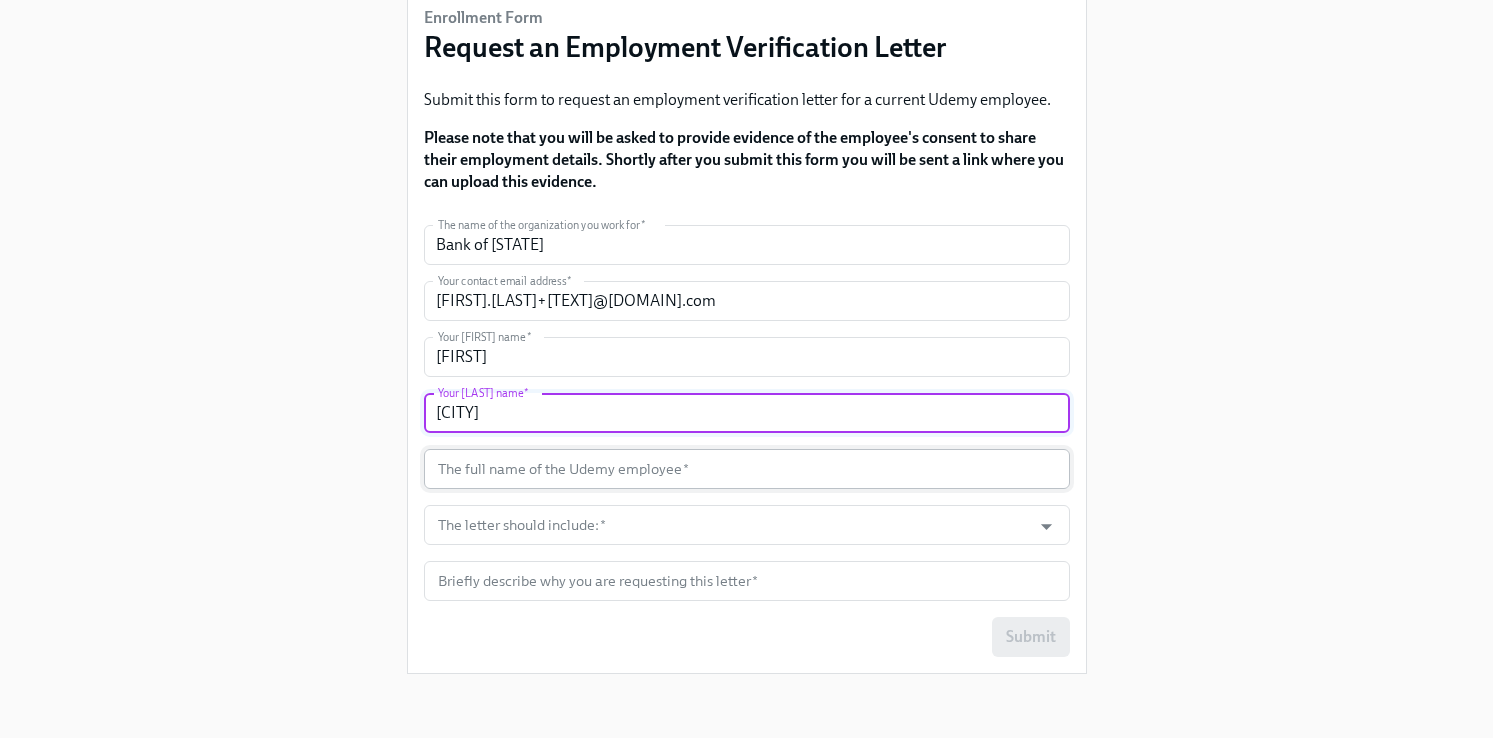 type on "İzmir" 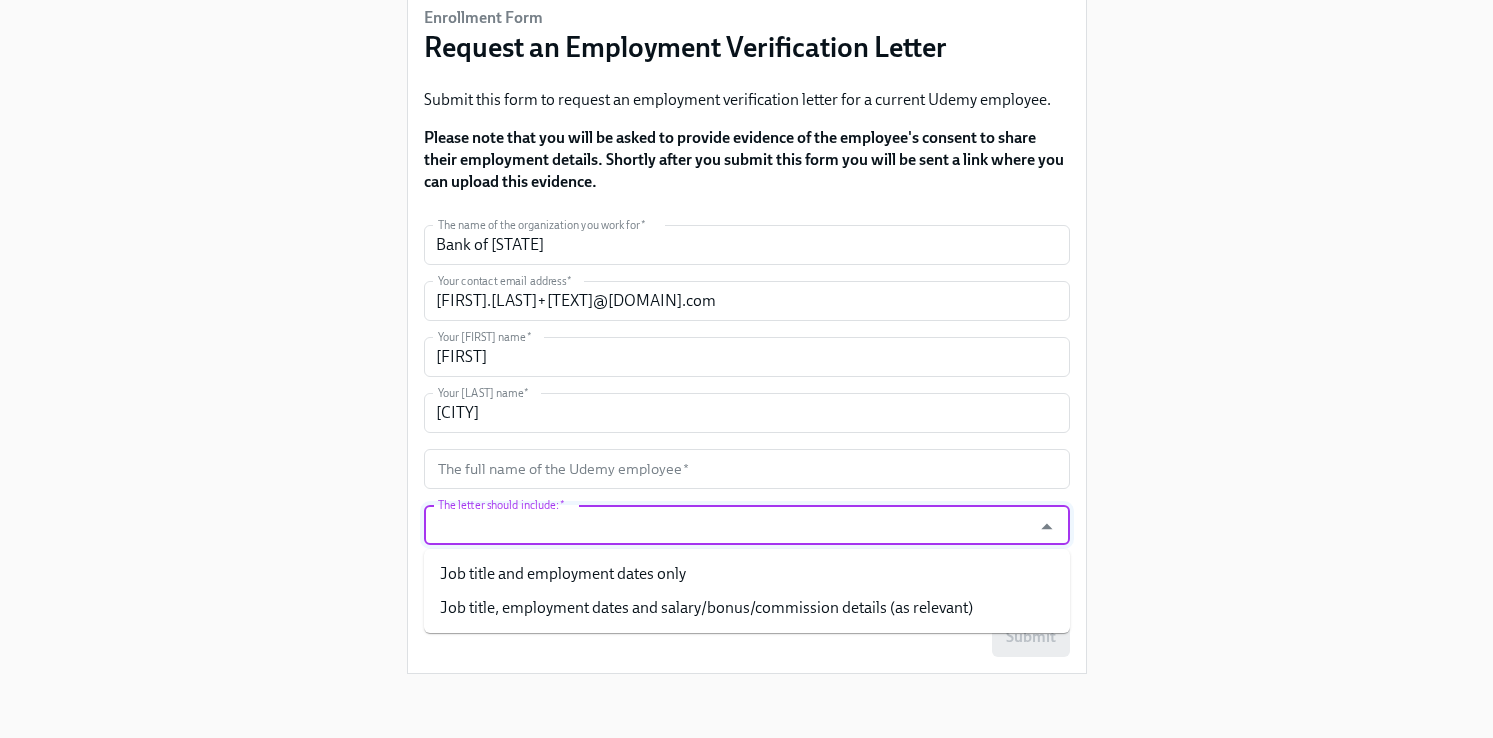 click on "The letter should include:   *" at bounding box center [728, 525] 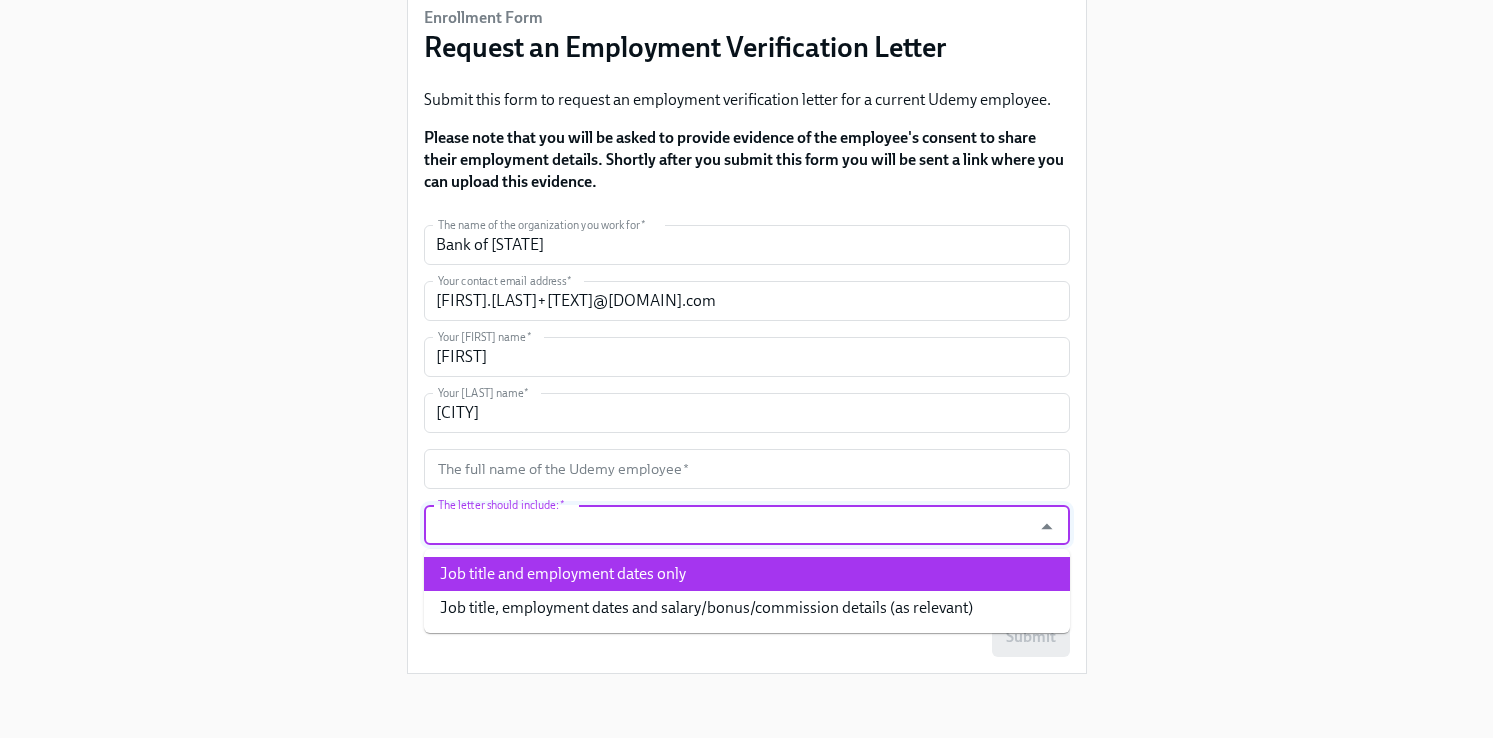 click on "Job title and employment dates only" at bounding box center [747, 574] 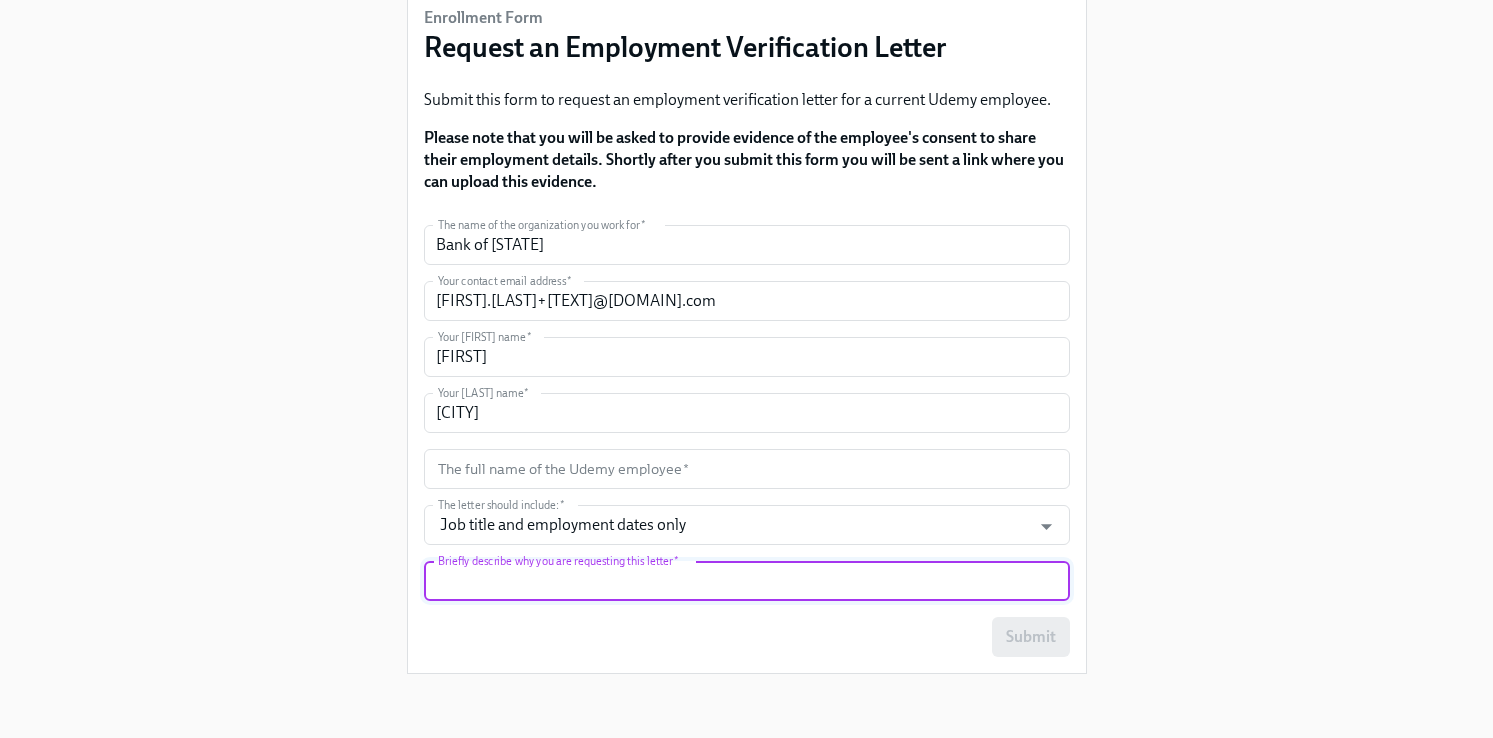 click at bounding box center (747, 581) 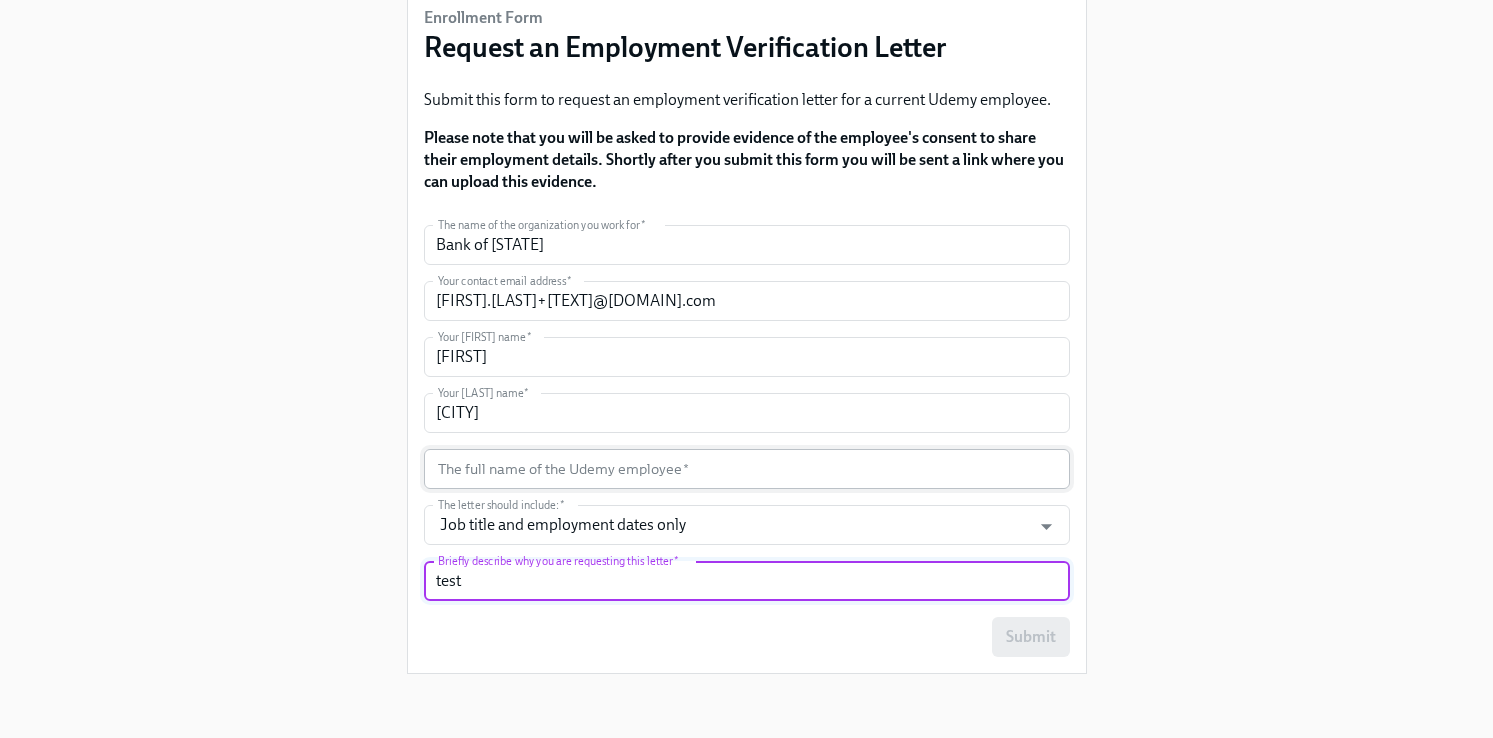 type on "test" 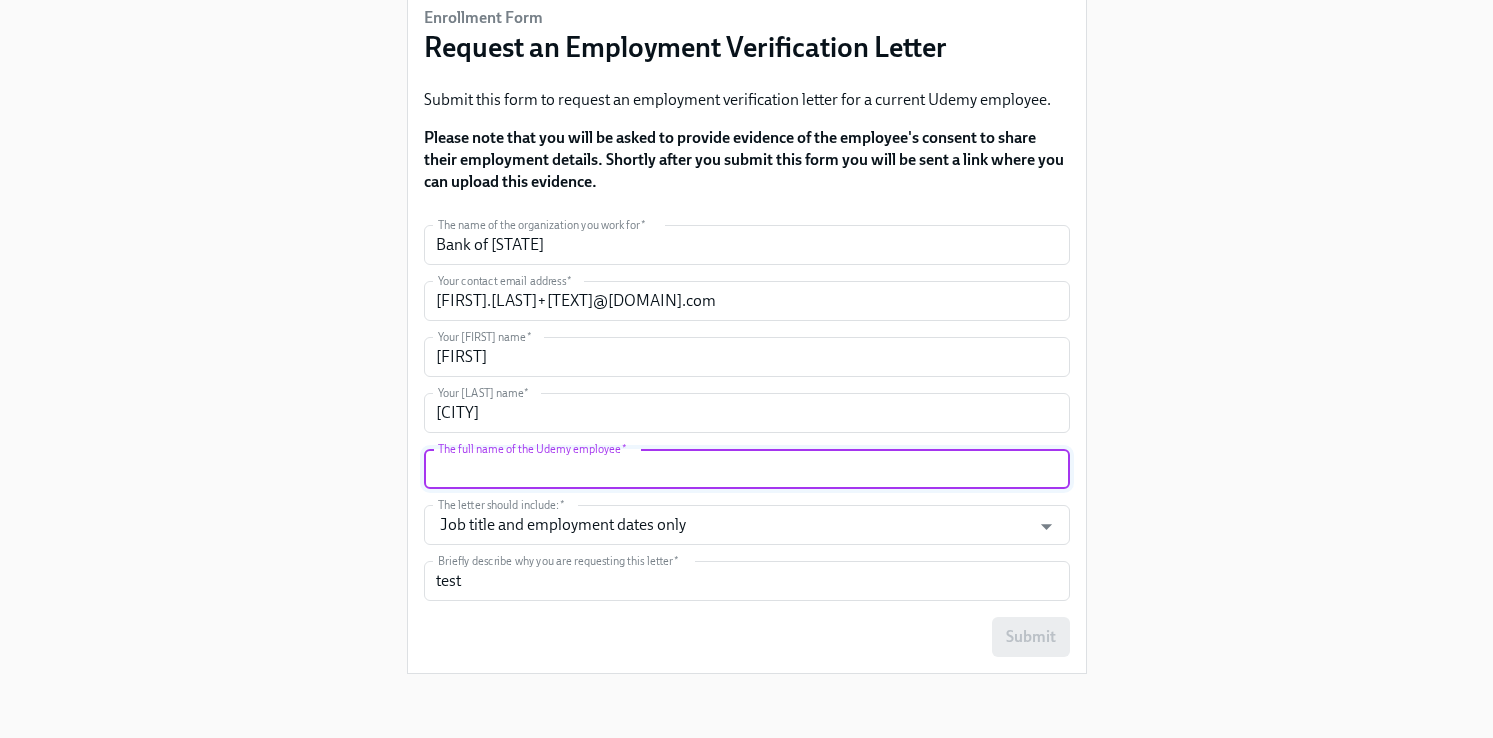 click at bounding box center (747, 469) 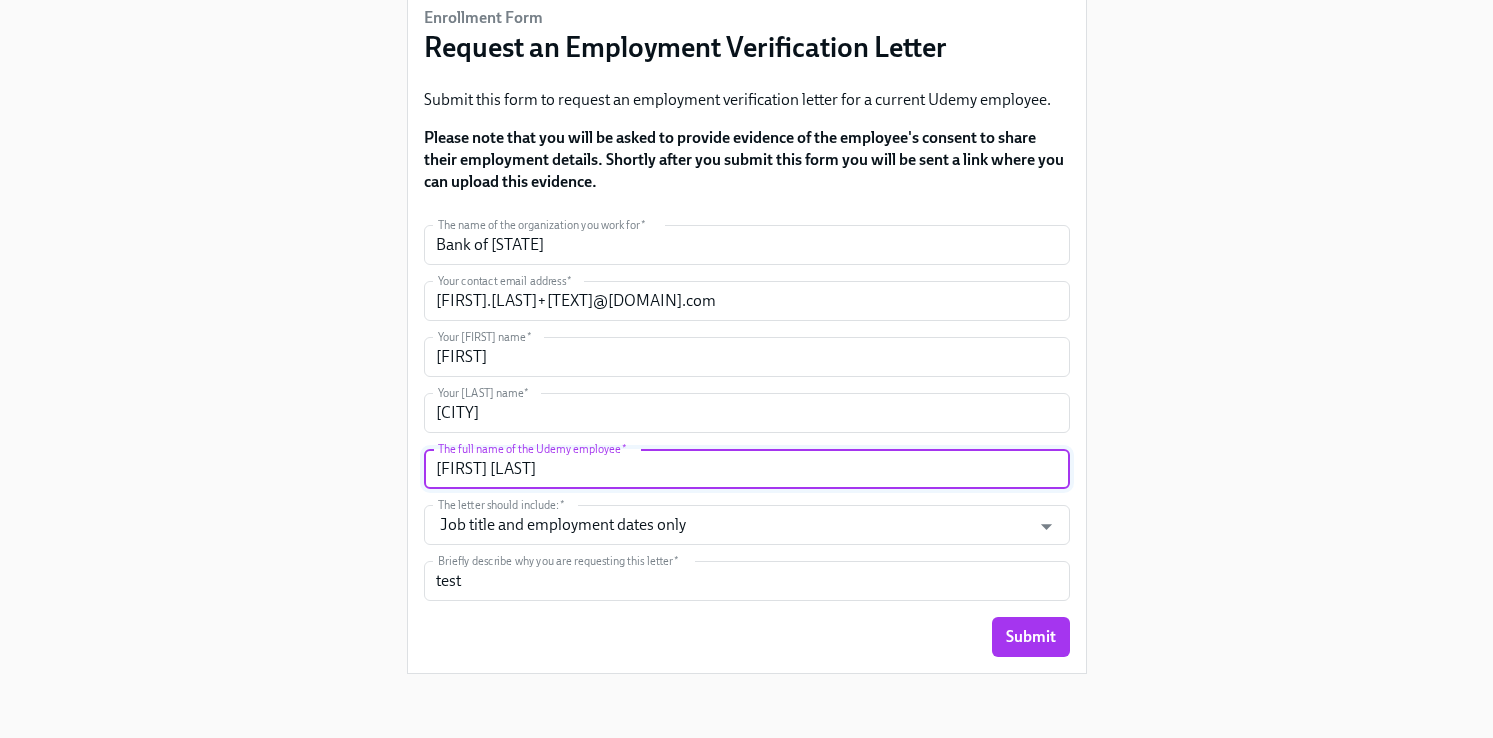 type on "Larissa Machado" 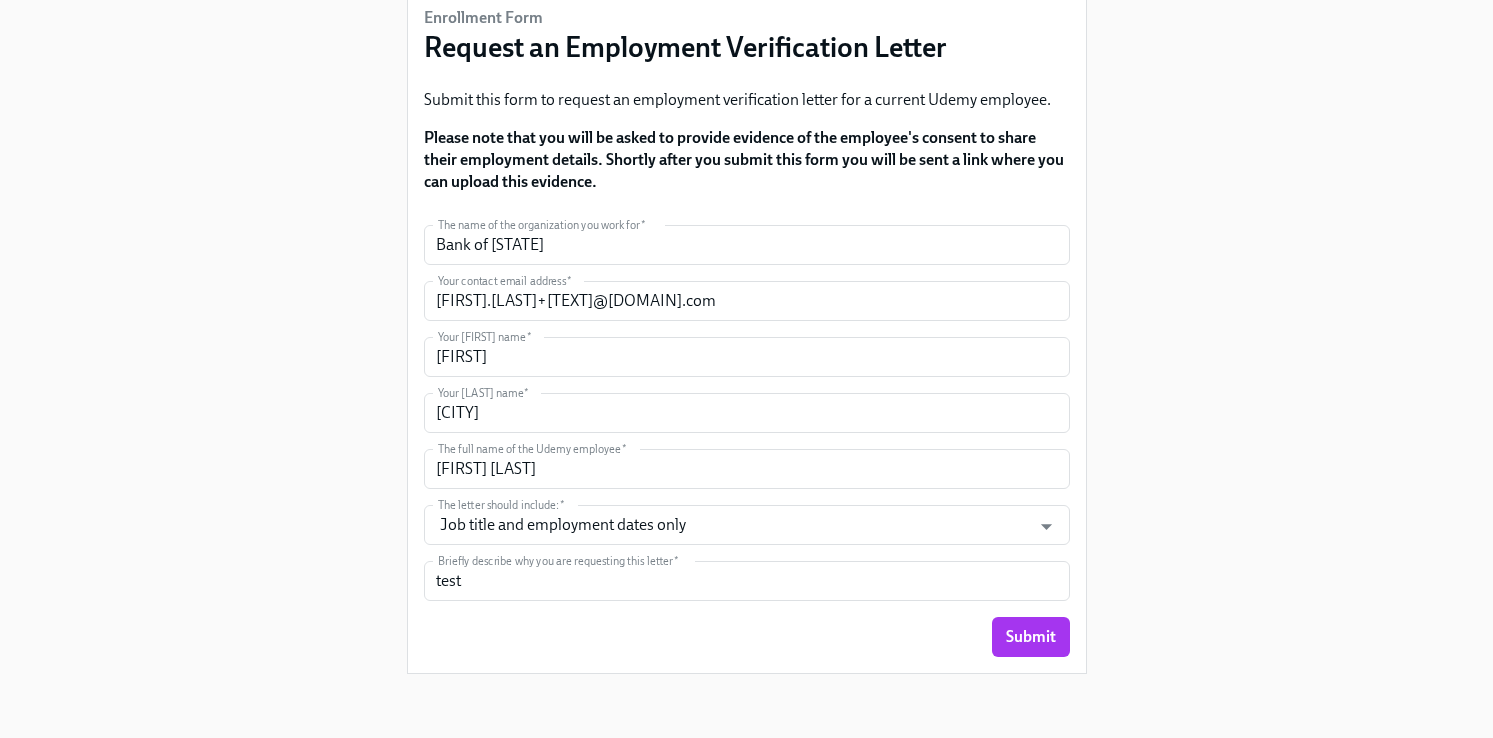 click on "Enrollment Form Request an Employment Verification Letter Submit this form to request an employment verification letter for a current Udemy employee.
Please note that you will be asked to provide evidence of the employee's consent to share their employment details. Shortly after you submit this form you will be sent a link where you can upload this evidence. The name of the organization you work for   * Bank of Ireland The name of the organization you work for  * Your contact email address   * sona.izmir+testrun1@udemy.com Your contact email address  * Your first name   * Sona Your first name  * Your last name   * İzmir Your last name  * The full name of the Udemy employee   * Larissa Machado The full name of the Udemy employee  * The letter should include:   * Job title and employment dates only The letter should include:  * Briefly describe why you are requesting this letter   * test Briefly describe why you are requesting this letter  * Submit" at bounding box center [746, 266] 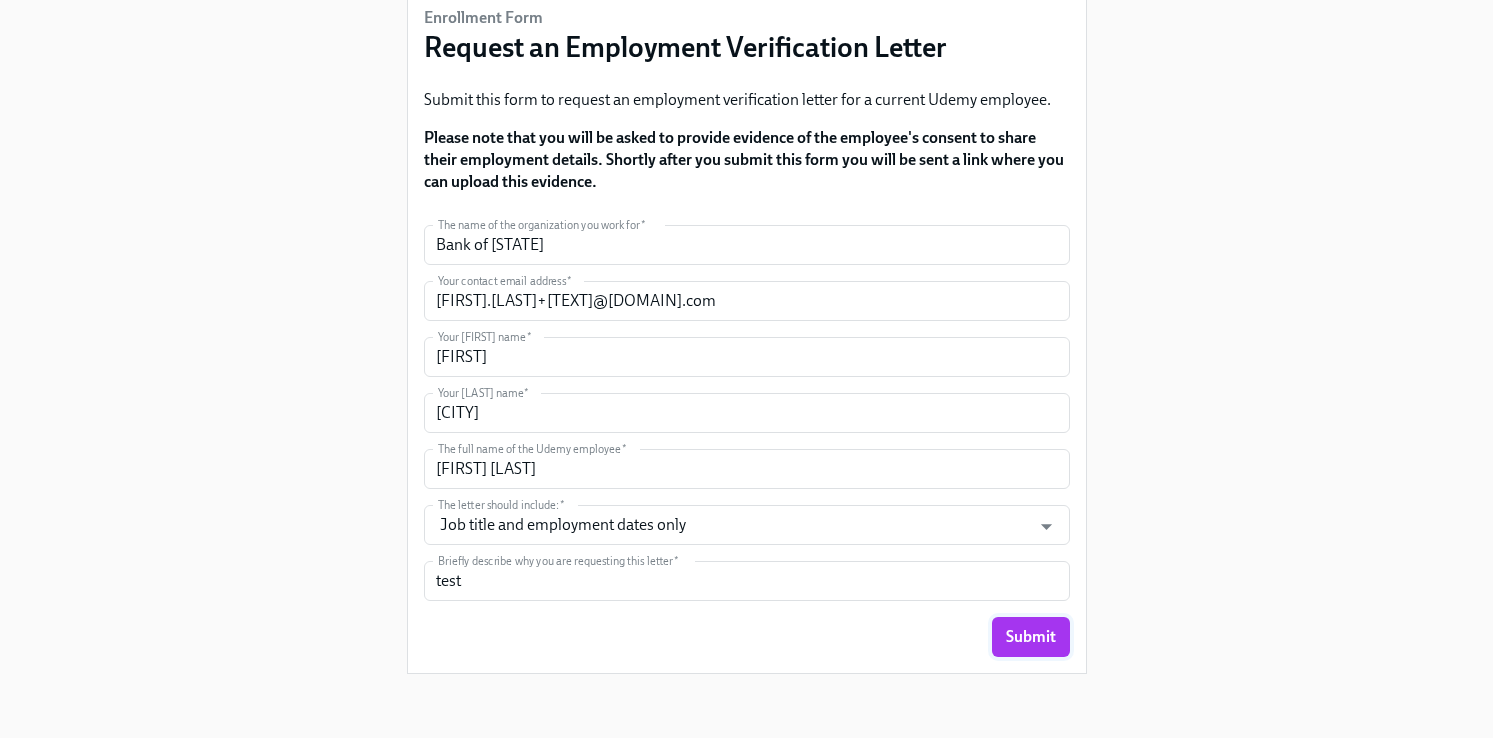 click on "Submit" at bounding box center [1031, 637] 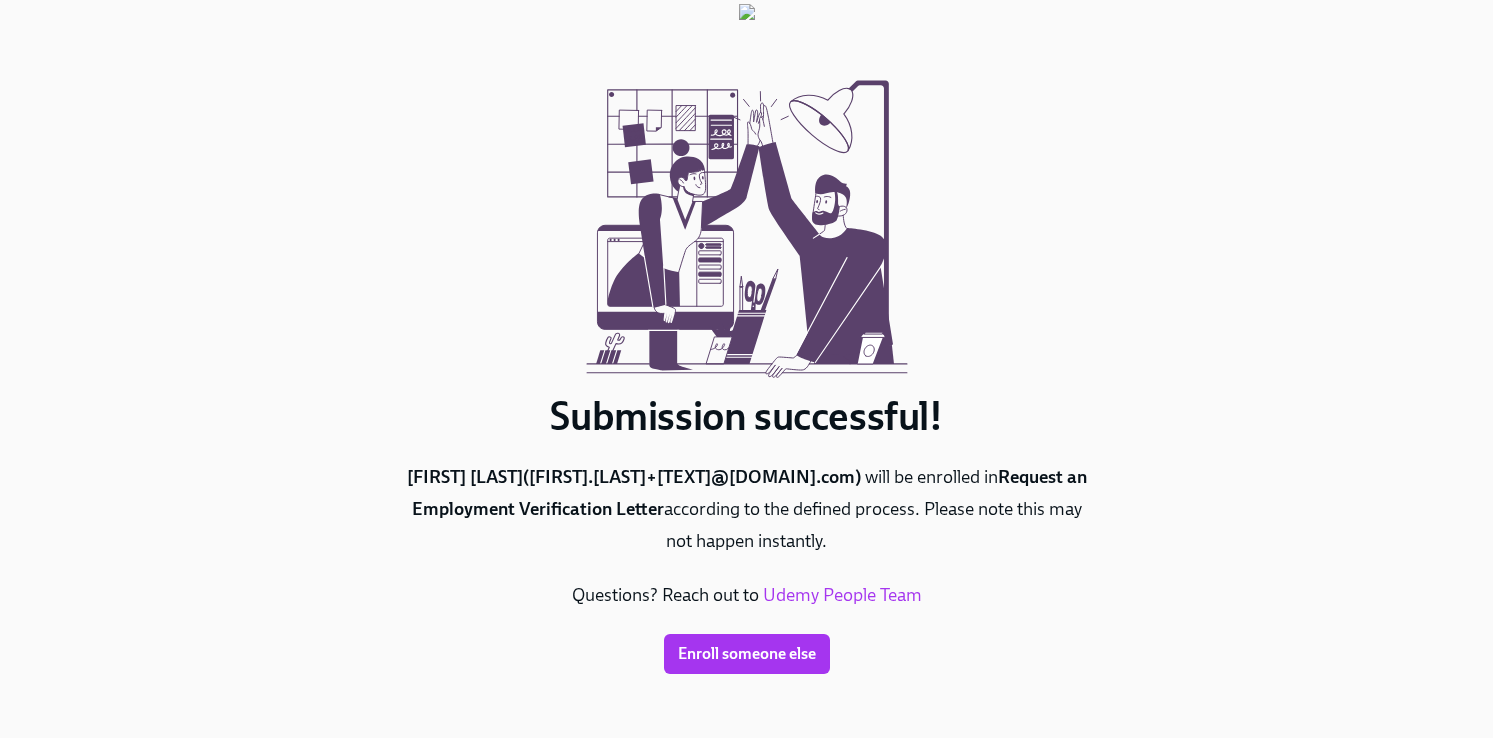 scroll, scrollTop: 0, scrollLeft: 0, axis: both 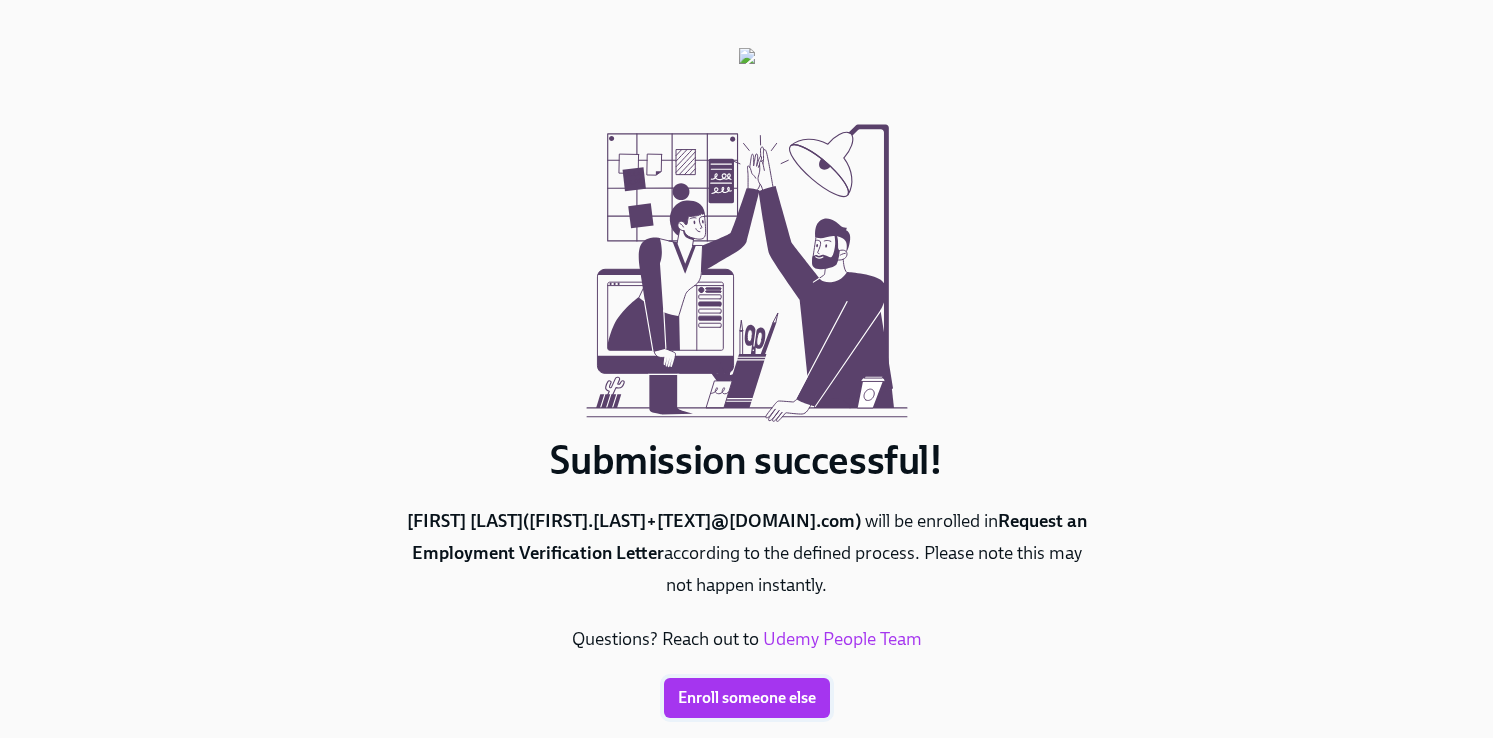 click on "Enroll someone else" at bounding box center (747, 698) 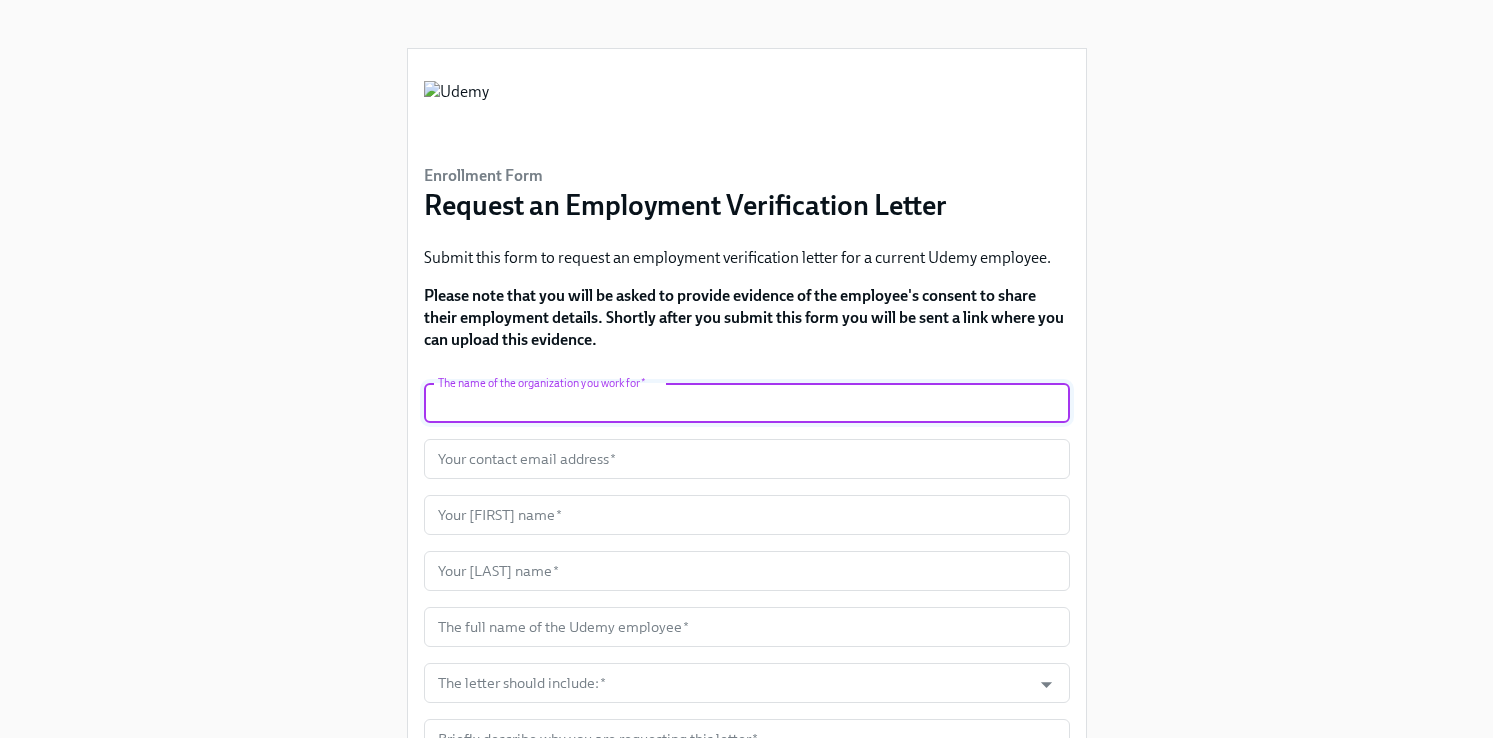 click at bounding box center [747, 403] 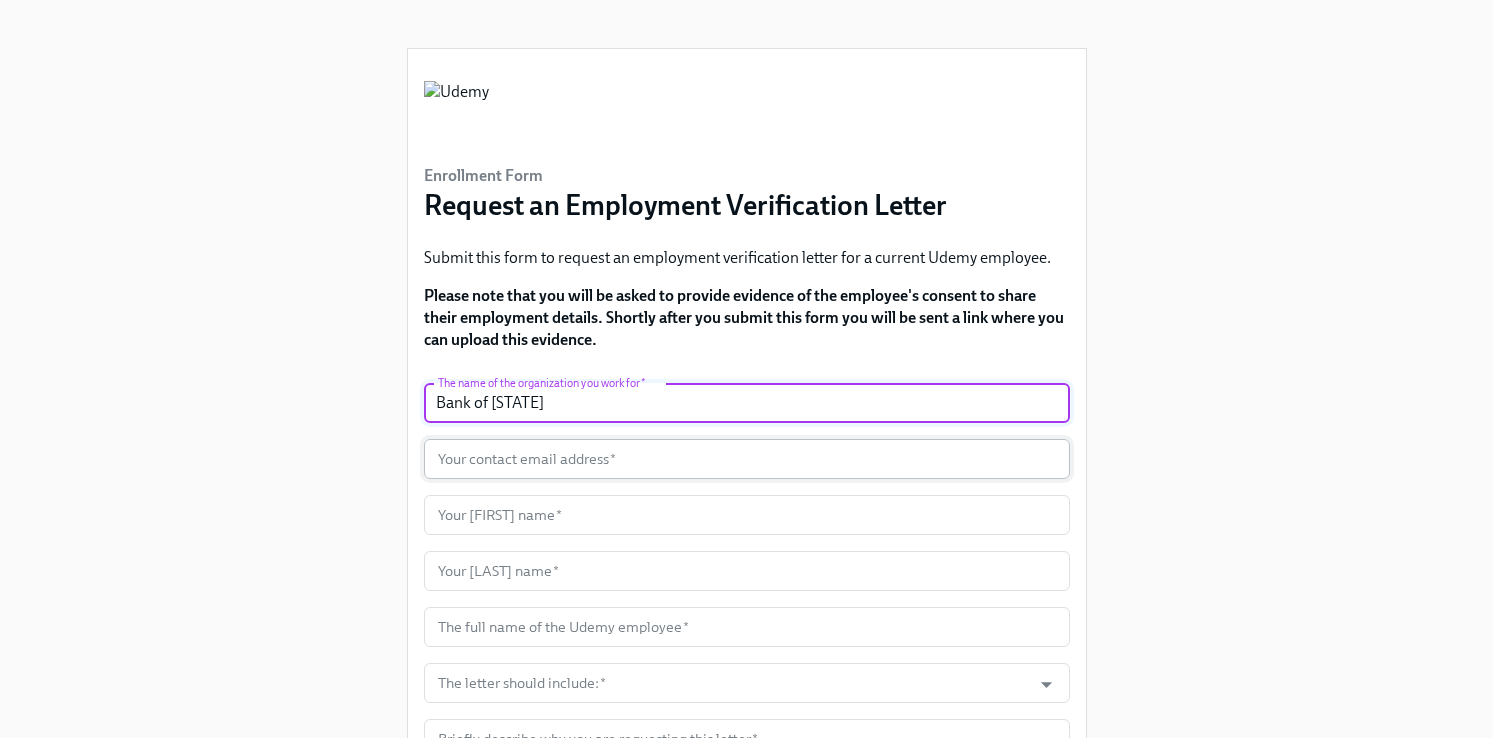 type on "Bank of America" 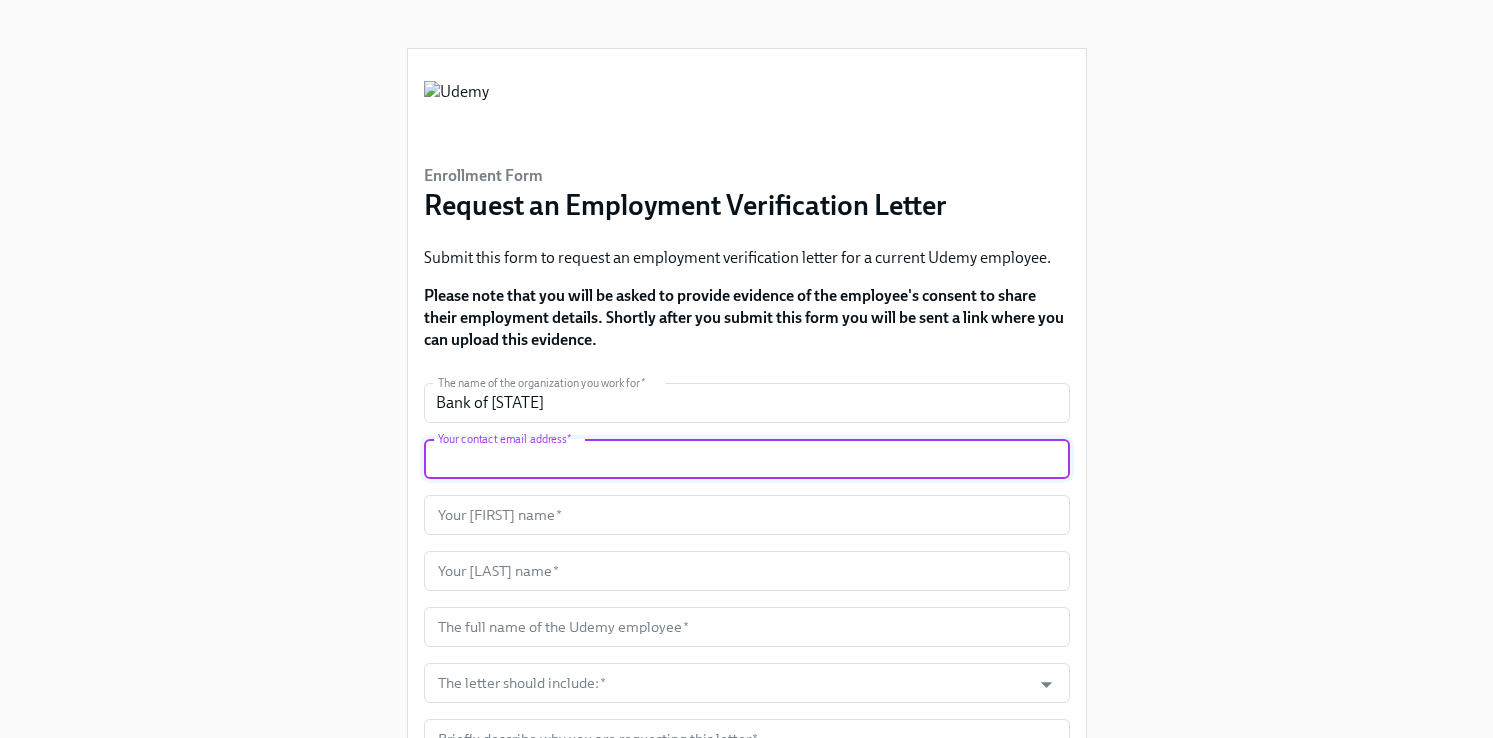 click at bounding box center [747, 459] 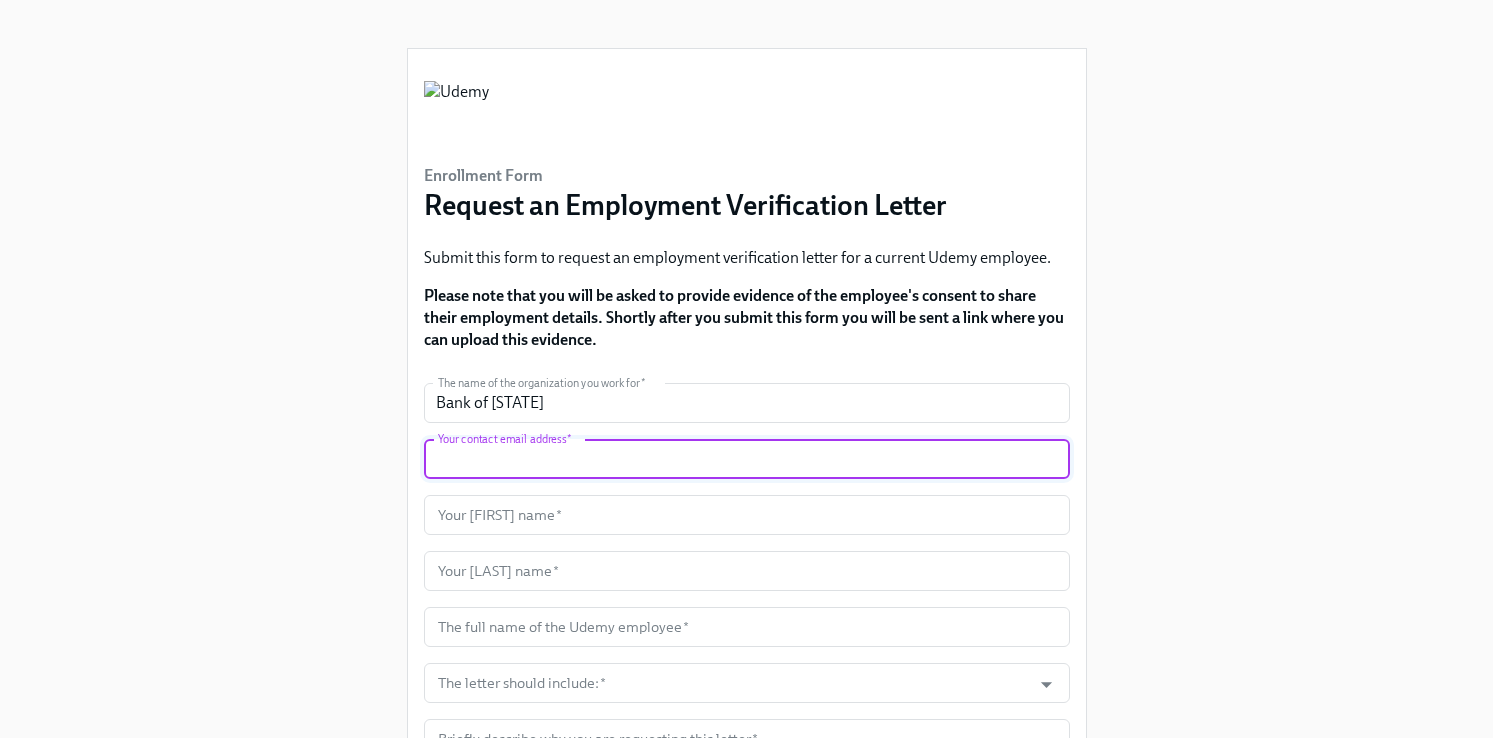 paste on "sona.izmir+testrun2@udemy.com" 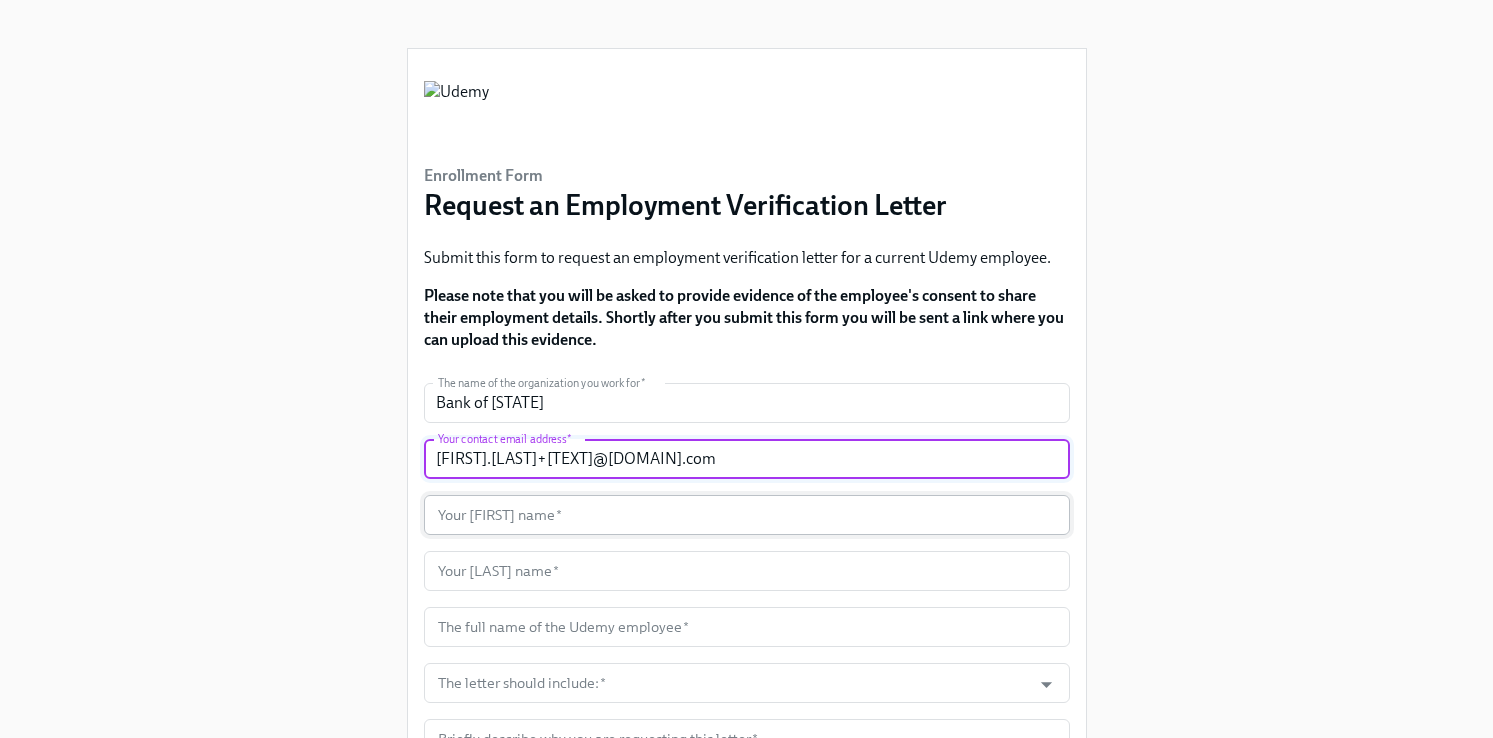 type on "sona.izmir+testrun2@udemy.com" 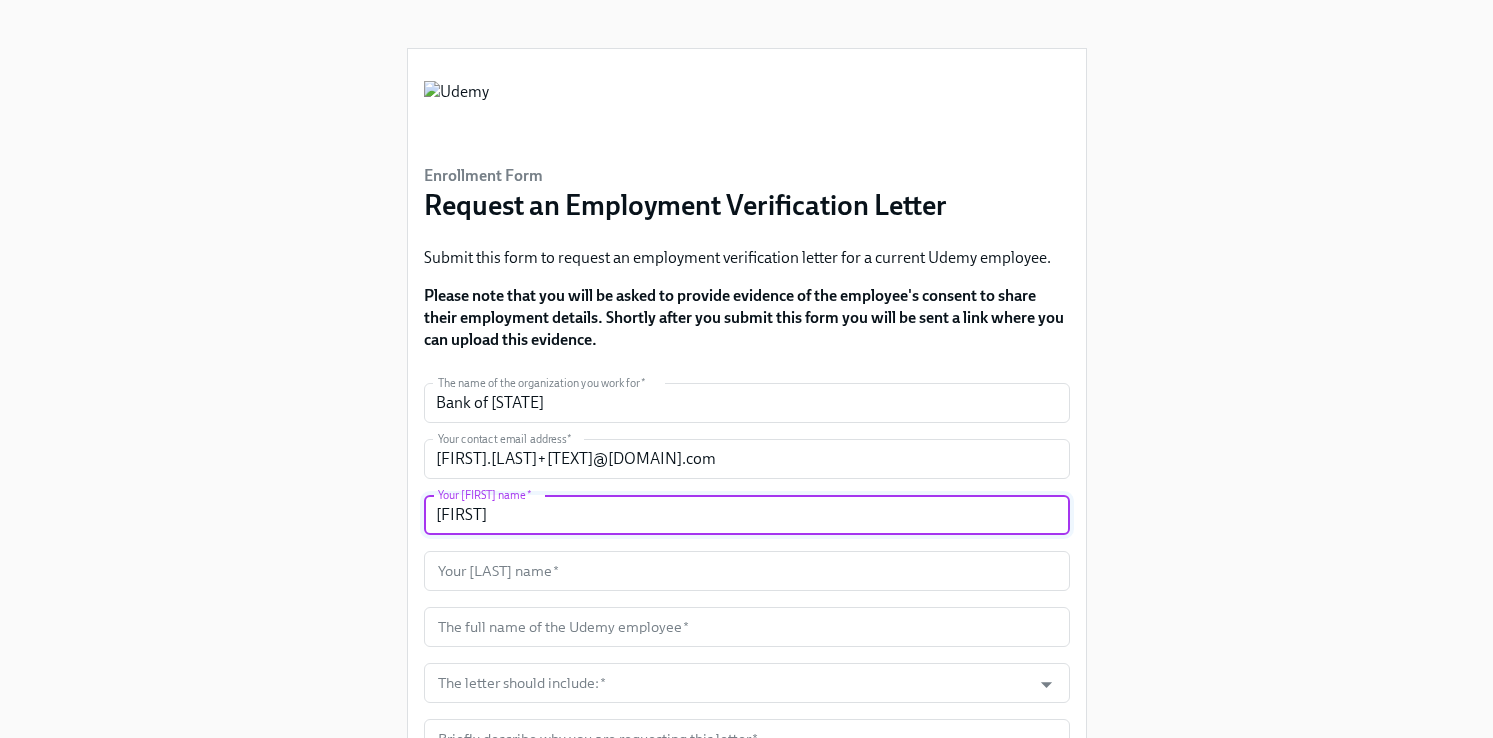 type on "Sona" 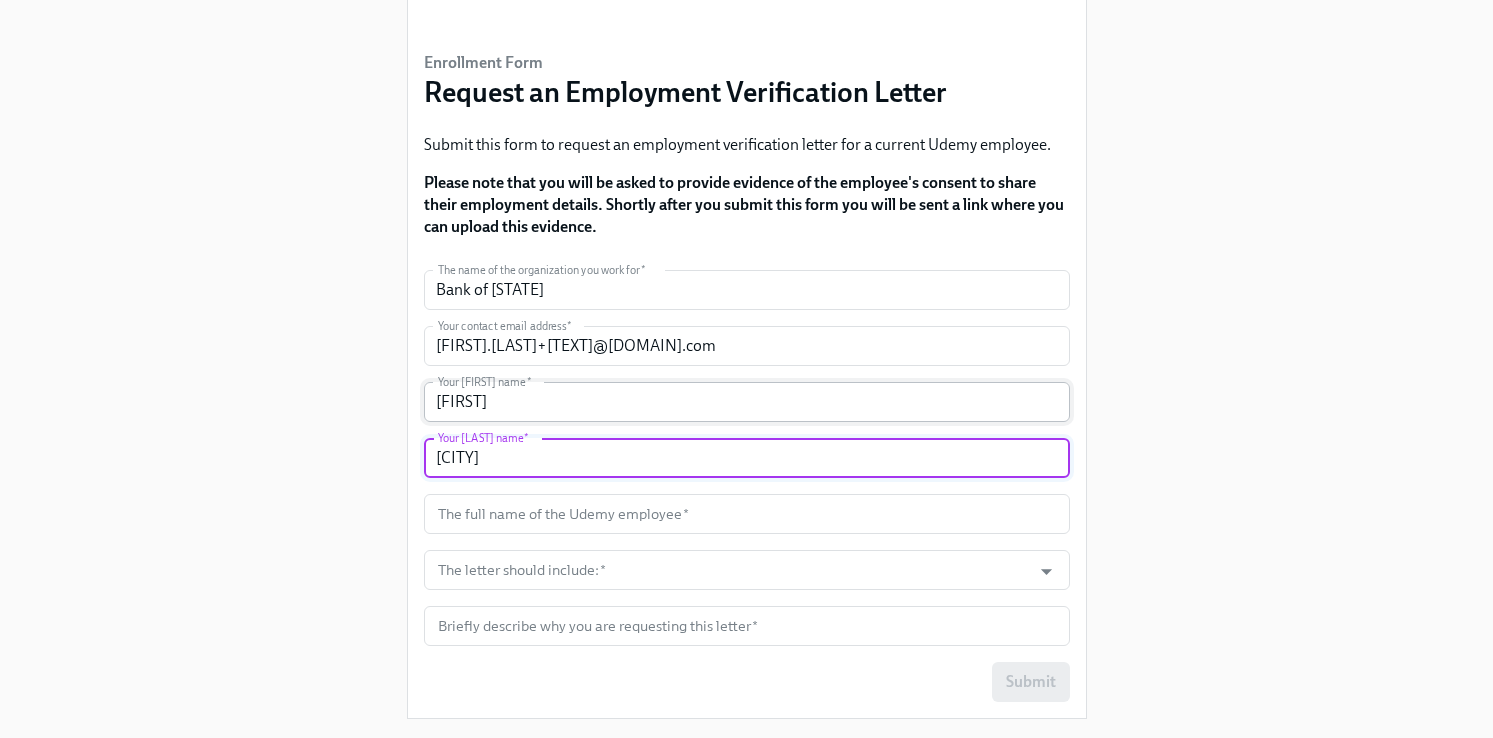 scroll, scrollTop: 119, scrollLeft: 0, axis: vertical 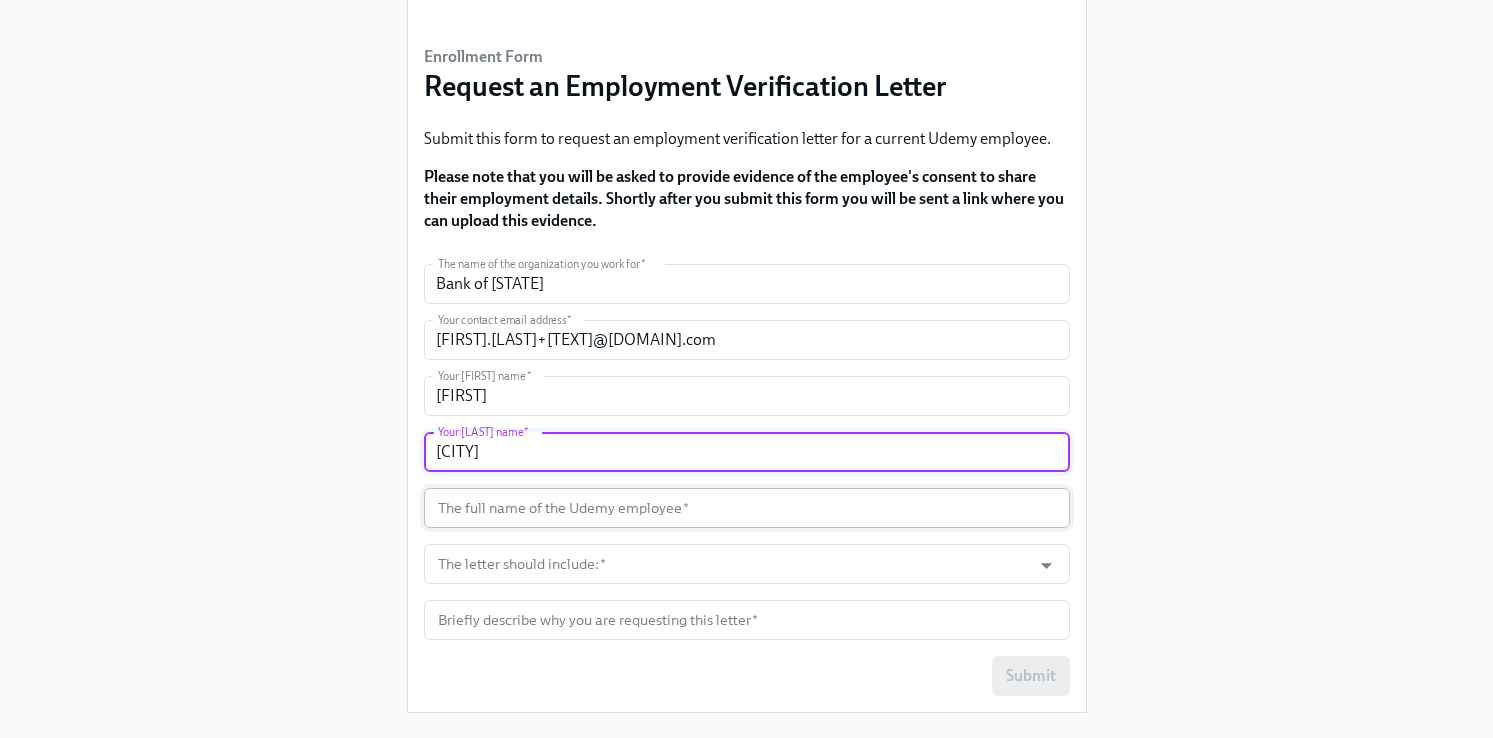 type on "İzmir" 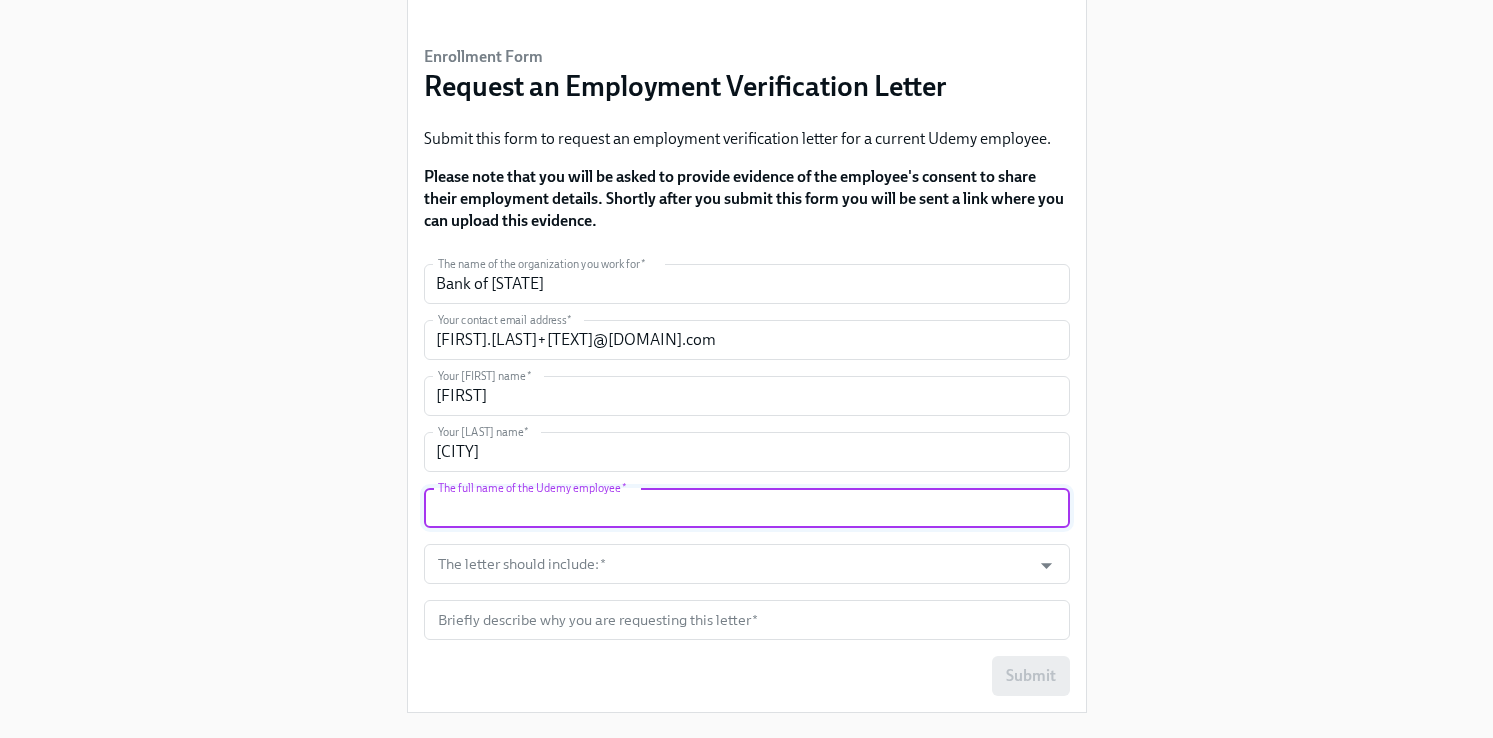 click at bounding box center [747, 508] 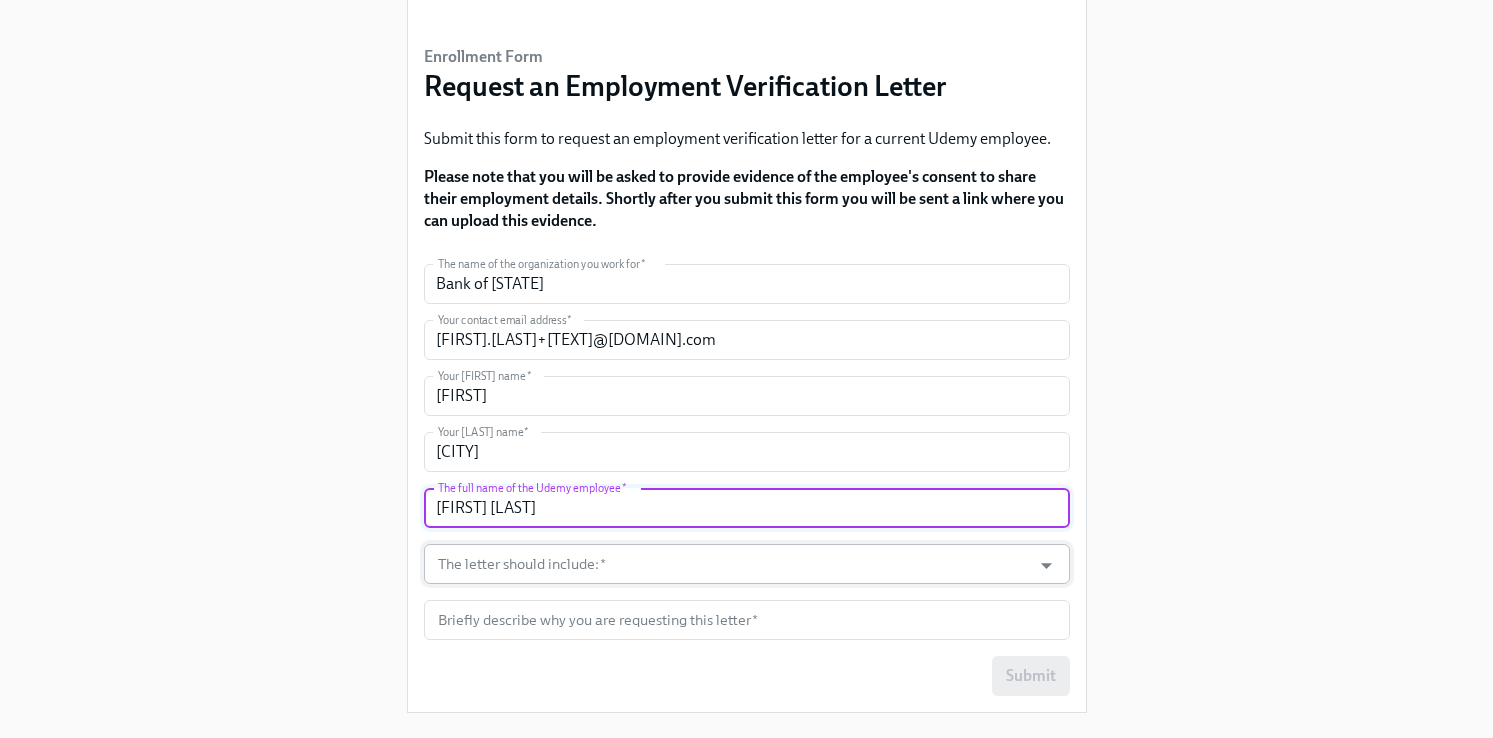 type on "Jenny Timbol" 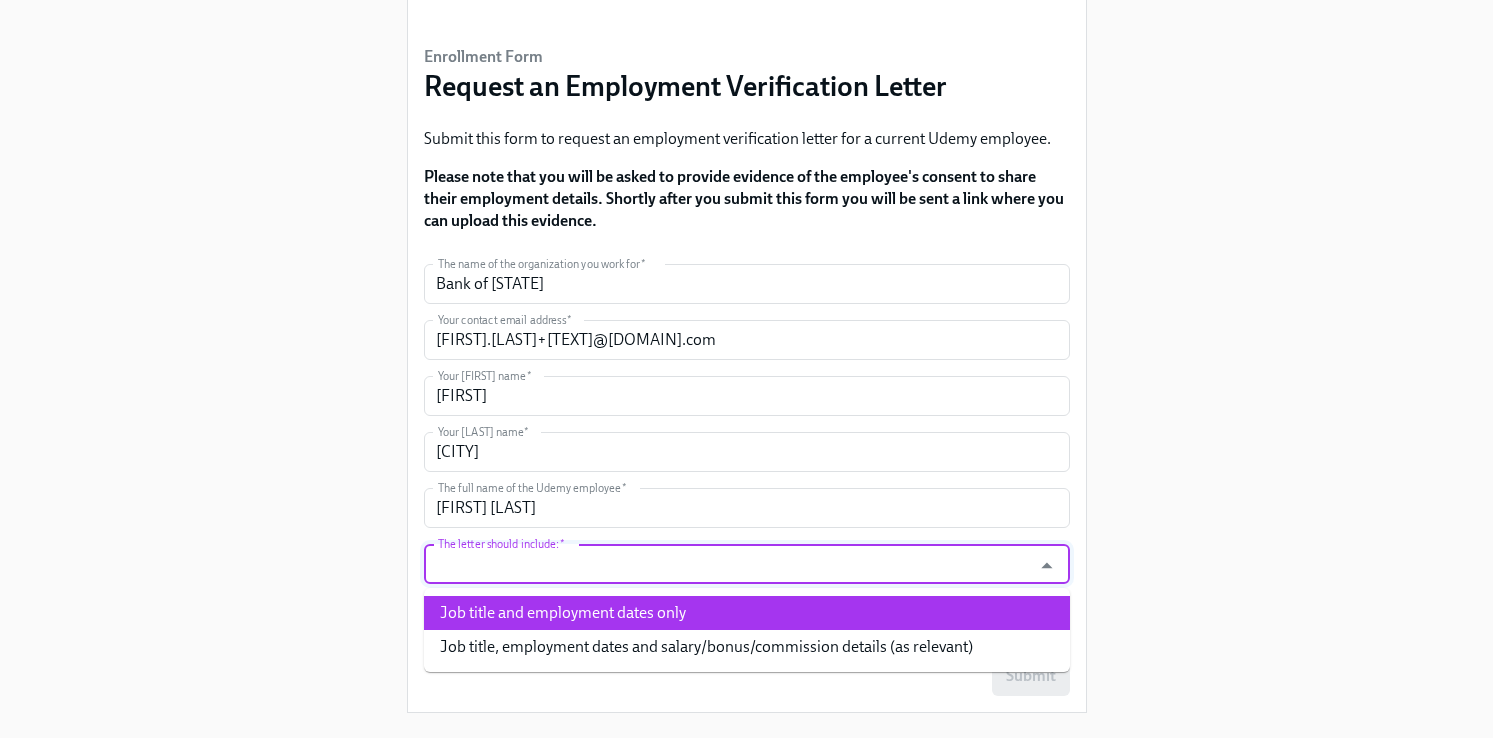 click on "Job title and employment dates only" at bounding box center [747, 613] 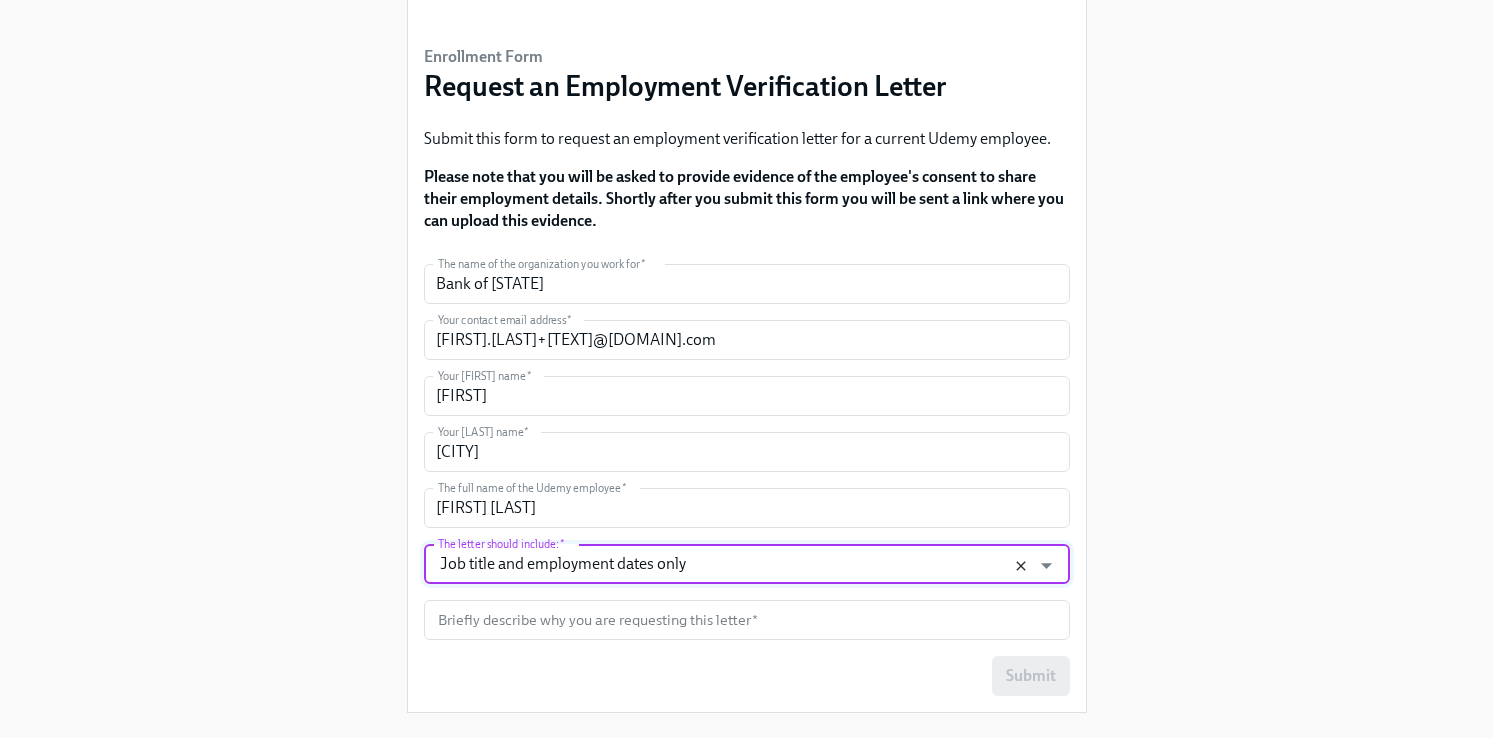 click 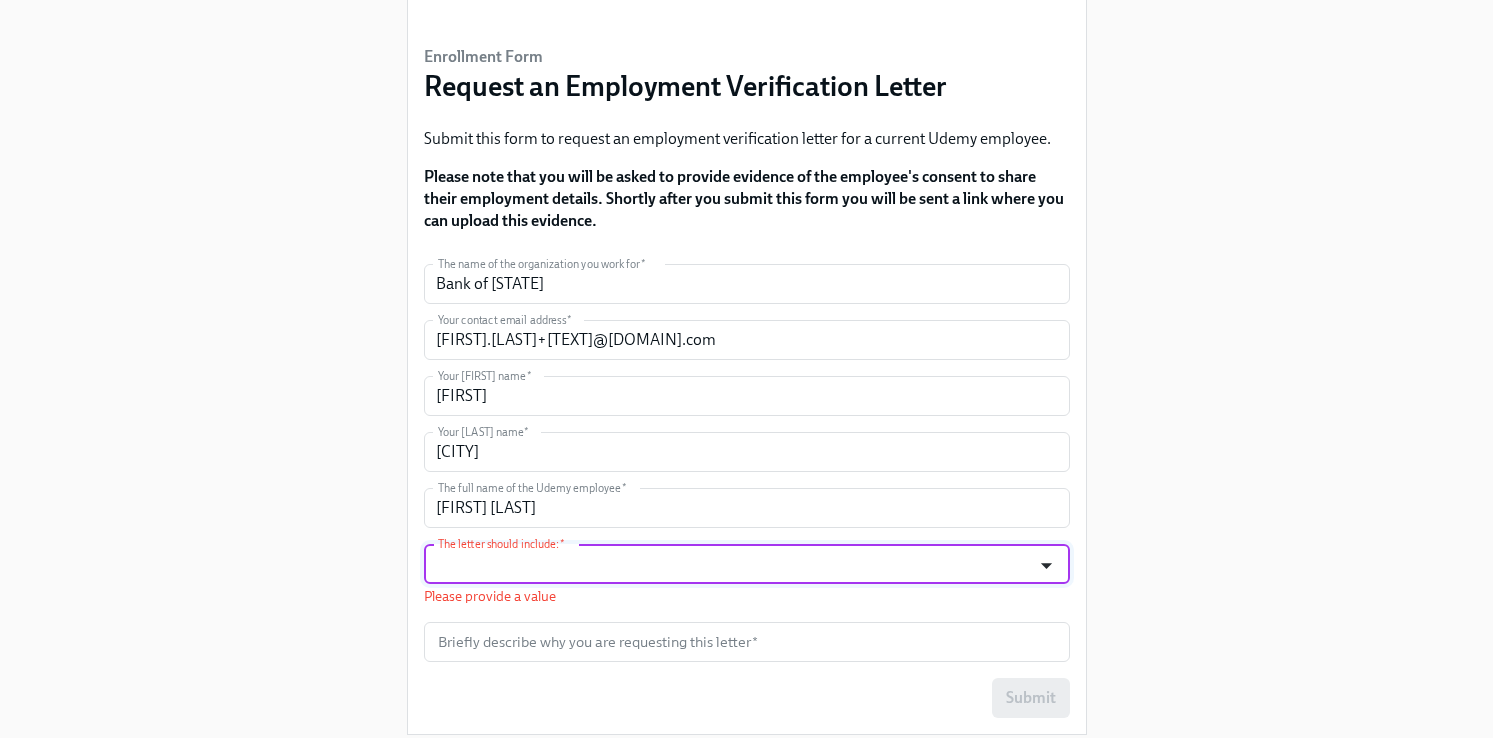 click 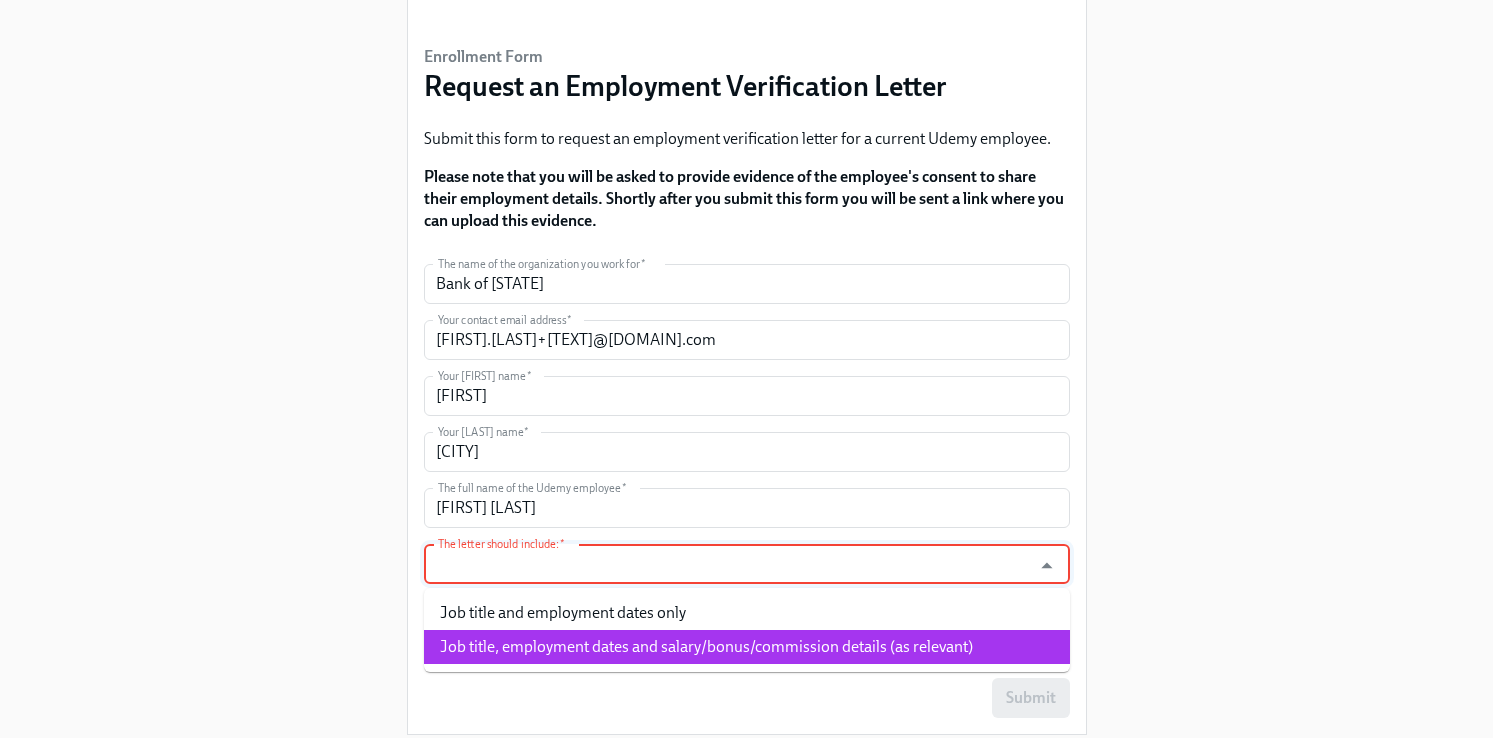 click on "Job title, employment dates and salary/bonus/commission details (as relevant)" at bounding box center [747, 647] 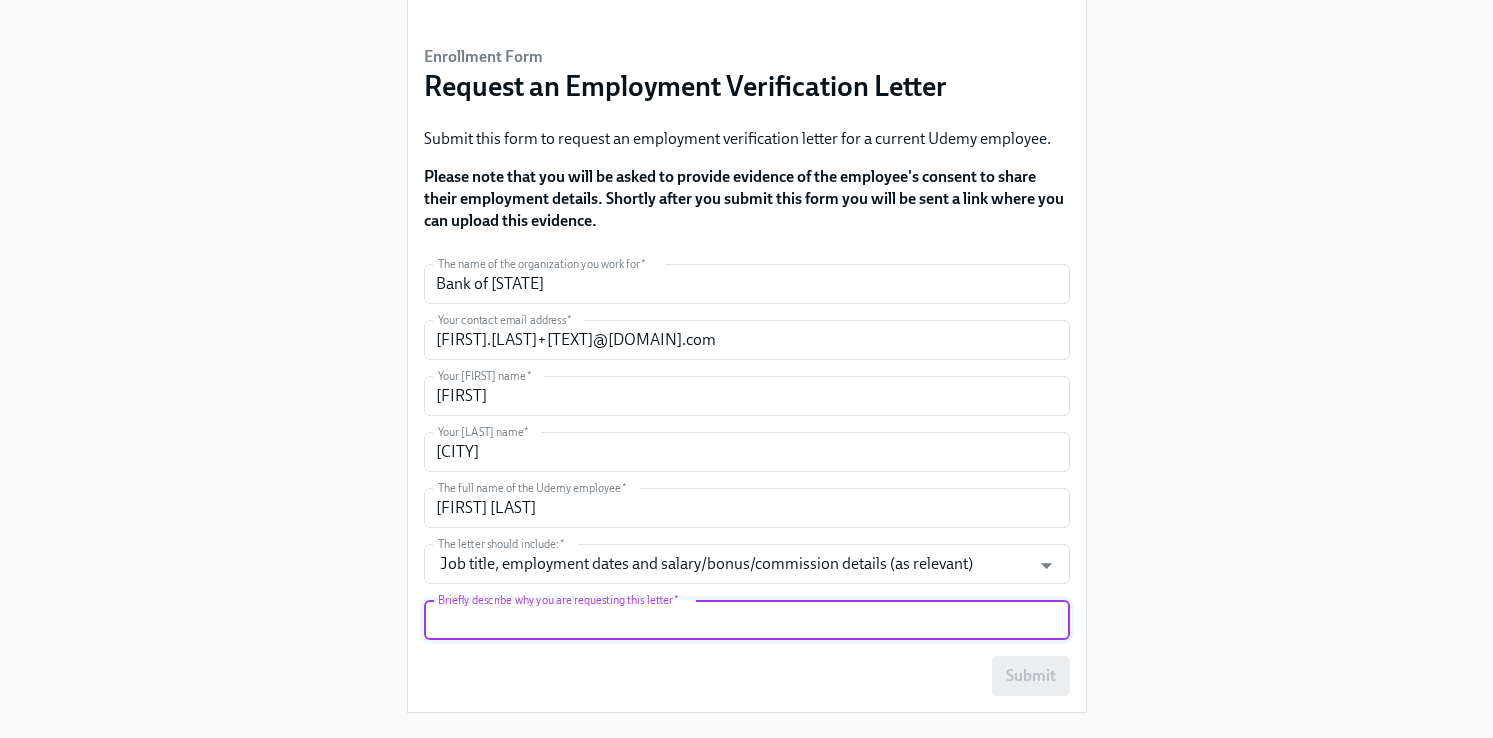 click at bounding box center [747, 620] 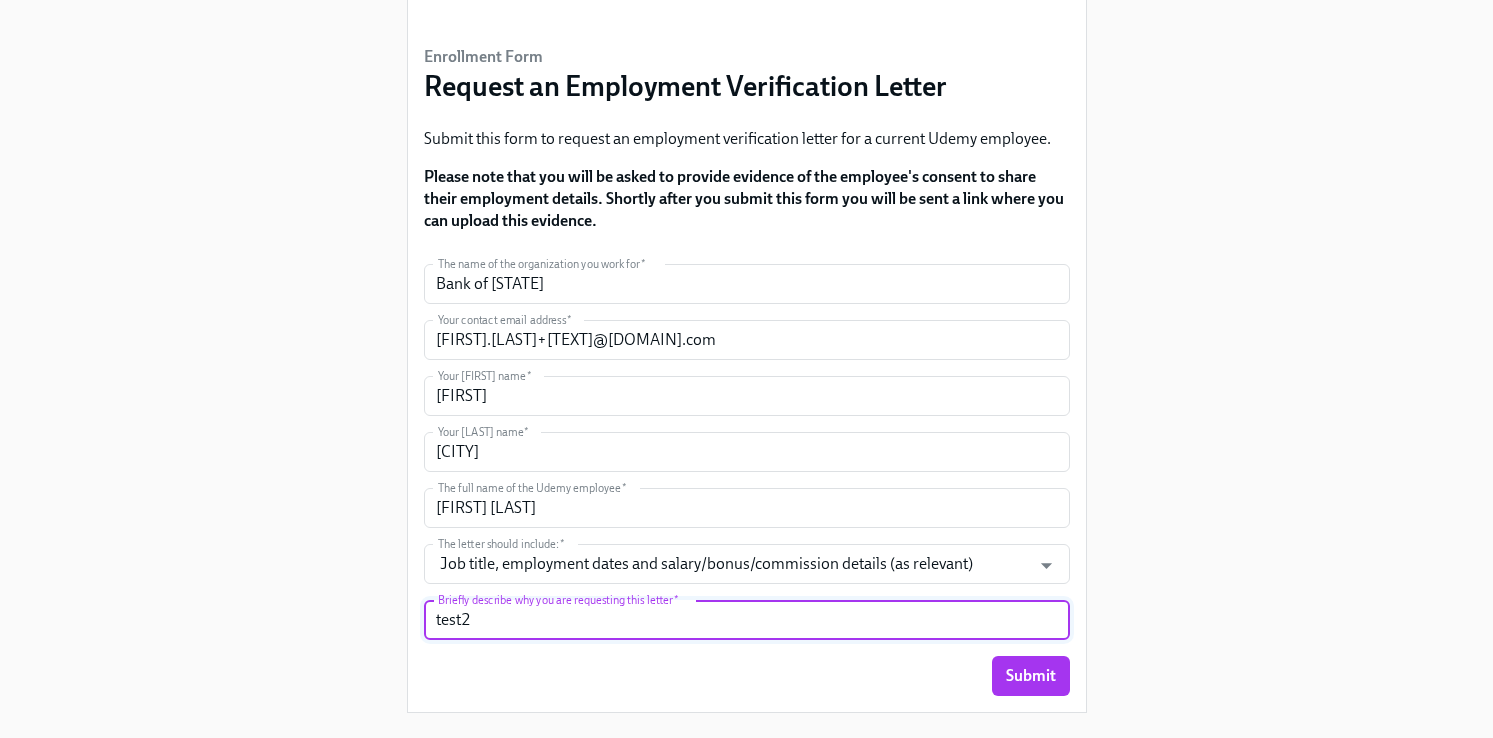 type on "test2" 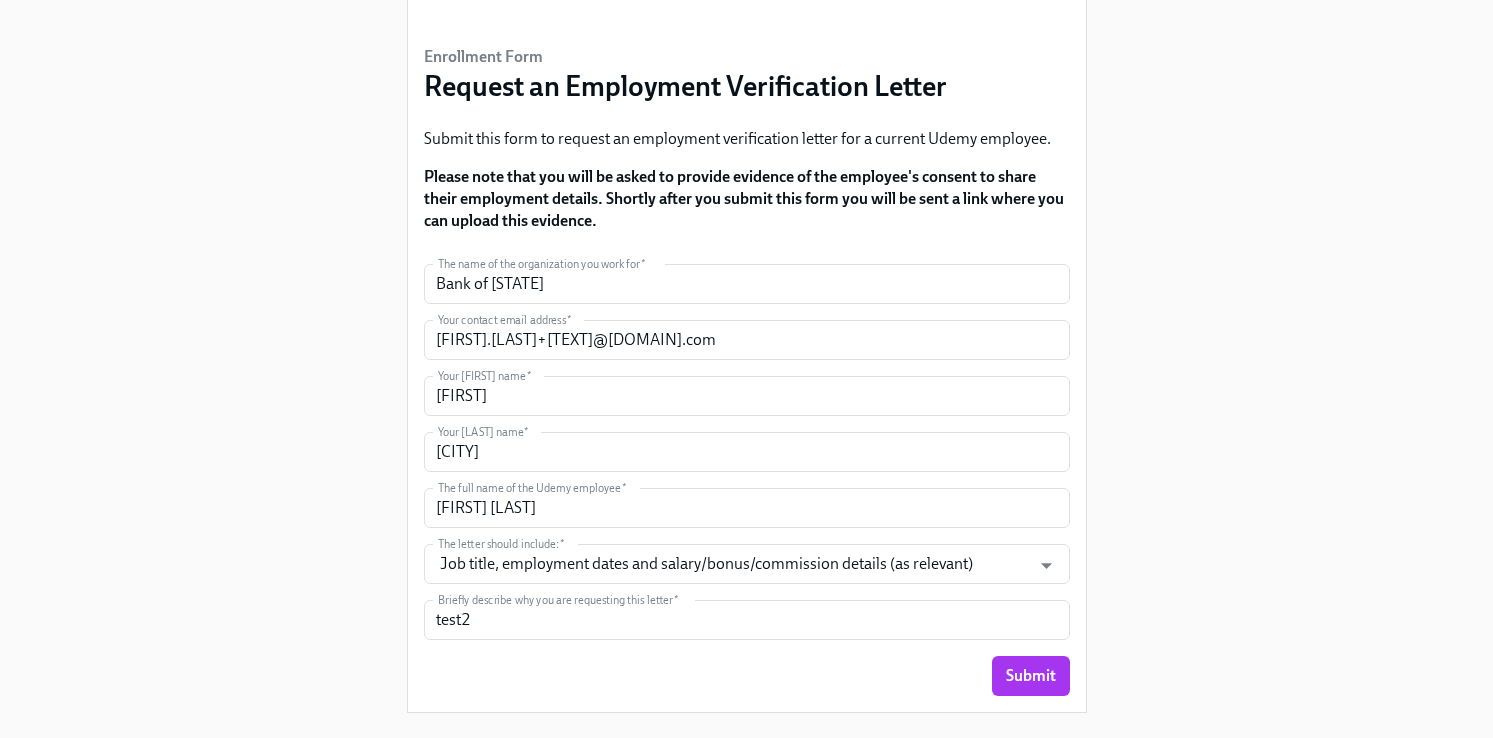 click on "Enrollment Form Request an Employment Verification Letter Submit this form to request an employment verification letter for a current Udemy employee.
Please note that you will be asked to provide evidence of the employee's consent to share their employment details. Shortly after you submit this form you will be sent a link where you can upload this evidence. The name of the organization you work for   * Bank of America The name of the organization you work for  * Your contact email address   * sona.izmir+testrun2@udemy.com Your contact email address  * Your first name   * Sona Your first name  * Your last name   * İzmir Your last name  * The full name of the Udemy employee   * Jenny Timbol The full name of the Udemy employee  * The letter should include:   * Job title, employment dates and salary/bonus/commission details (as relevant) The letter should include:  * Briefly describe why you are requesting this letter   * test2 Briefly describe why you are requesting this letter  * Submit" at bounding box center (747, 321) 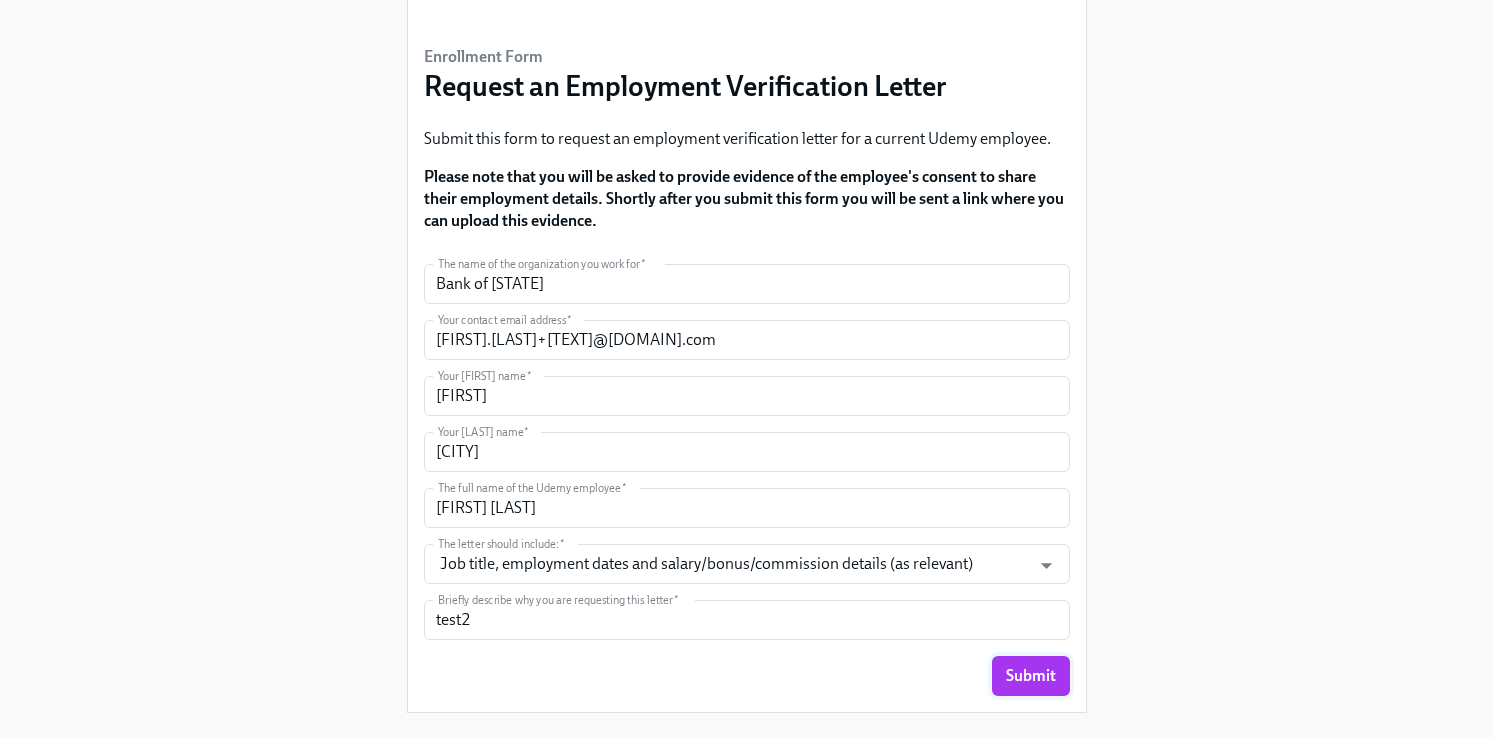 click on "Submit" at bounding box center [1031, 676] 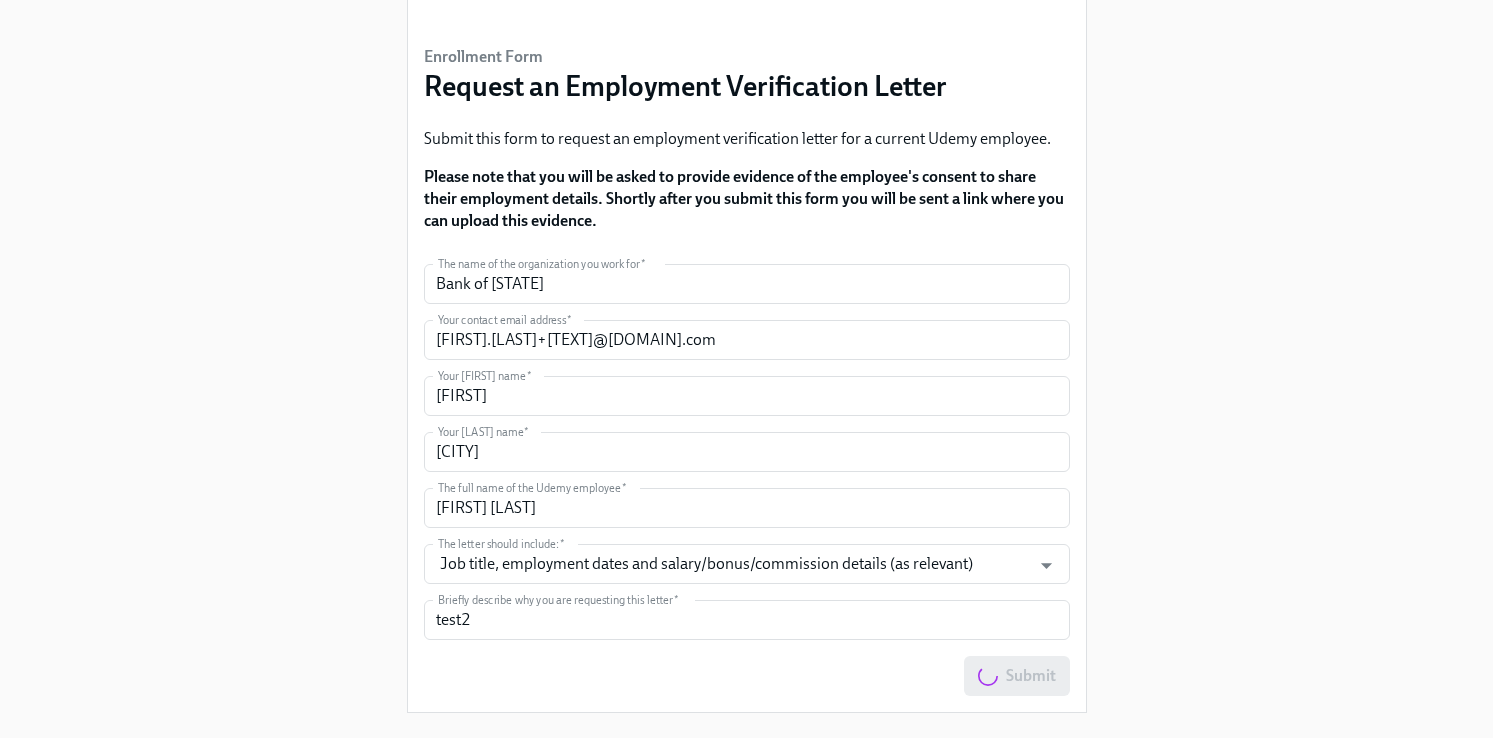 scroll, scrollTop: 0, scrollLeft: 0, axis: both 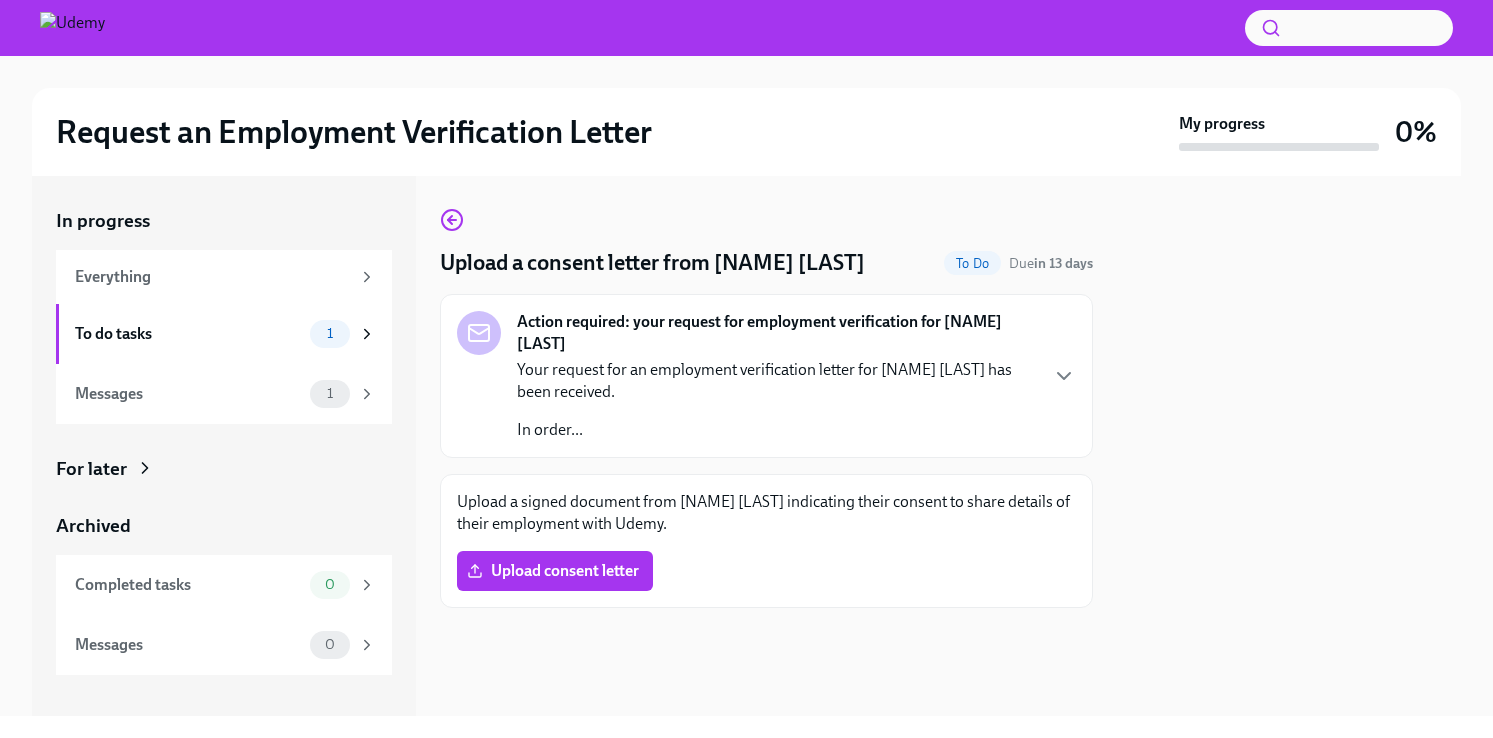 click on "Action required: your request for employment verification for [NAME] [LAST] Your request for an employment verification letter for [NAME] [LAST] has been received.
In order..." at bounding box center [766, 376] 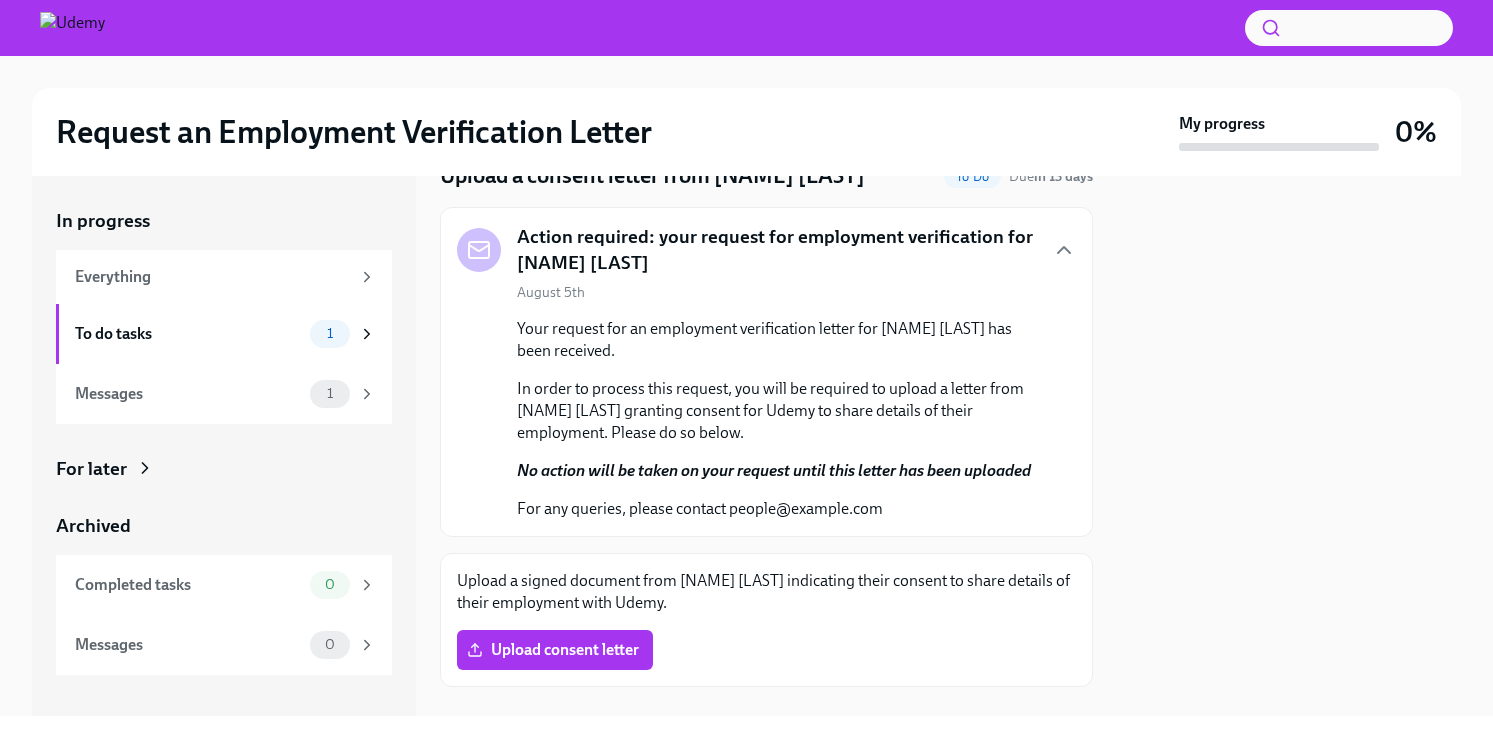 scroll, scrollTop: 123, scrollLeft: 0, axis: vertical 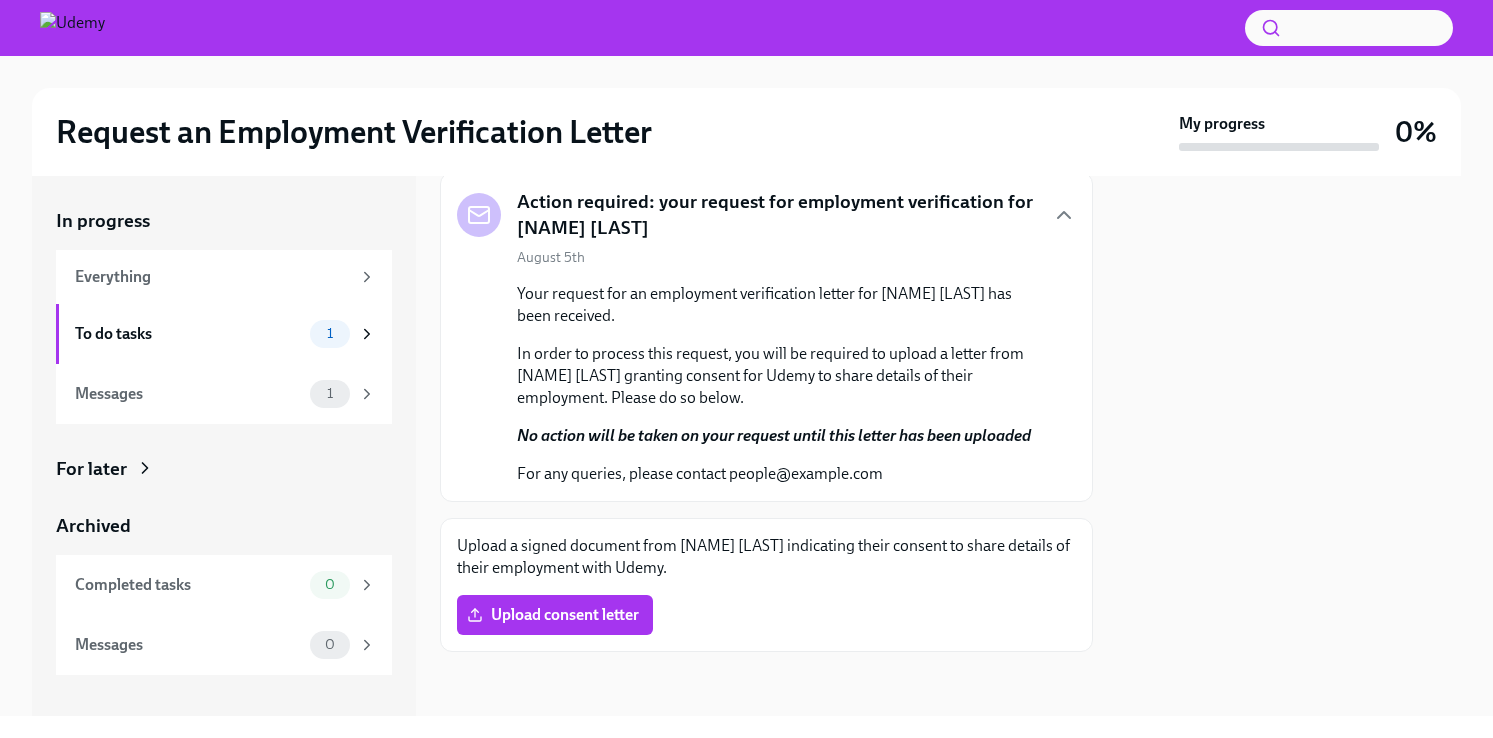 drag, startPoint x: 742, startPoint y: 353, endPoint x: 758, endPoint y: 408, distance: 57.280014 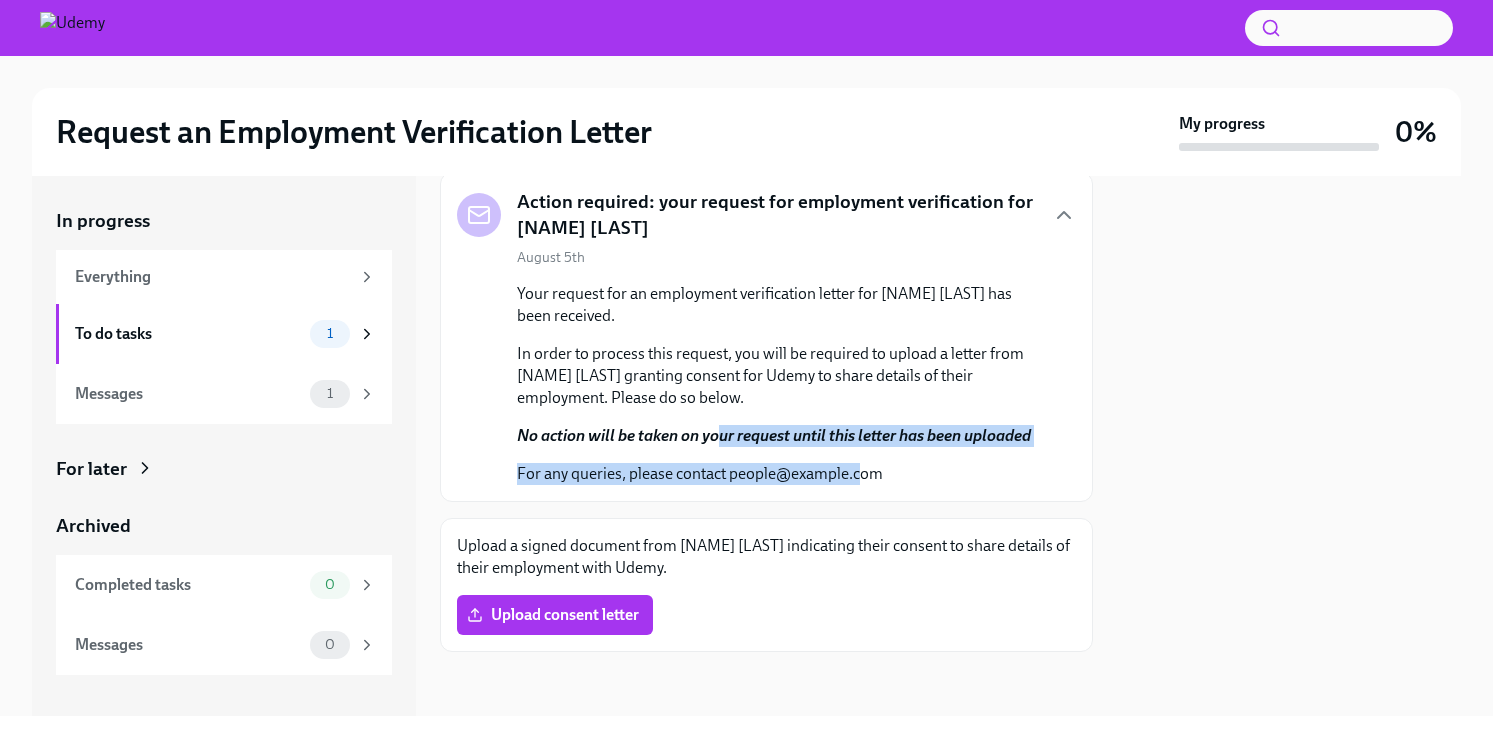 drag, startPoint x: 722, startPoint y: 436, endPoint x: 1065, endPoint y: 482, distance: 346.0708 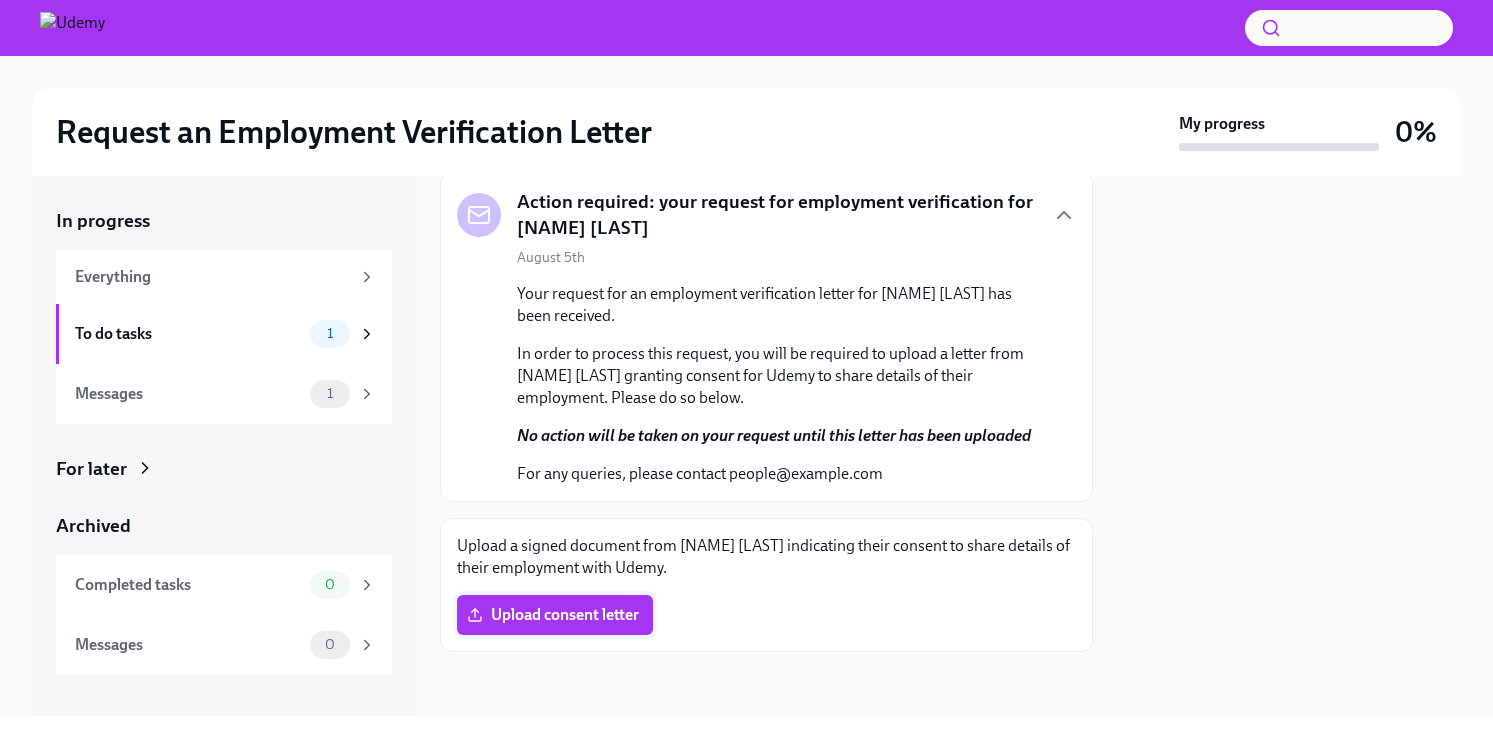 click on "Upload consent letter" at bounding box center [555, 615] 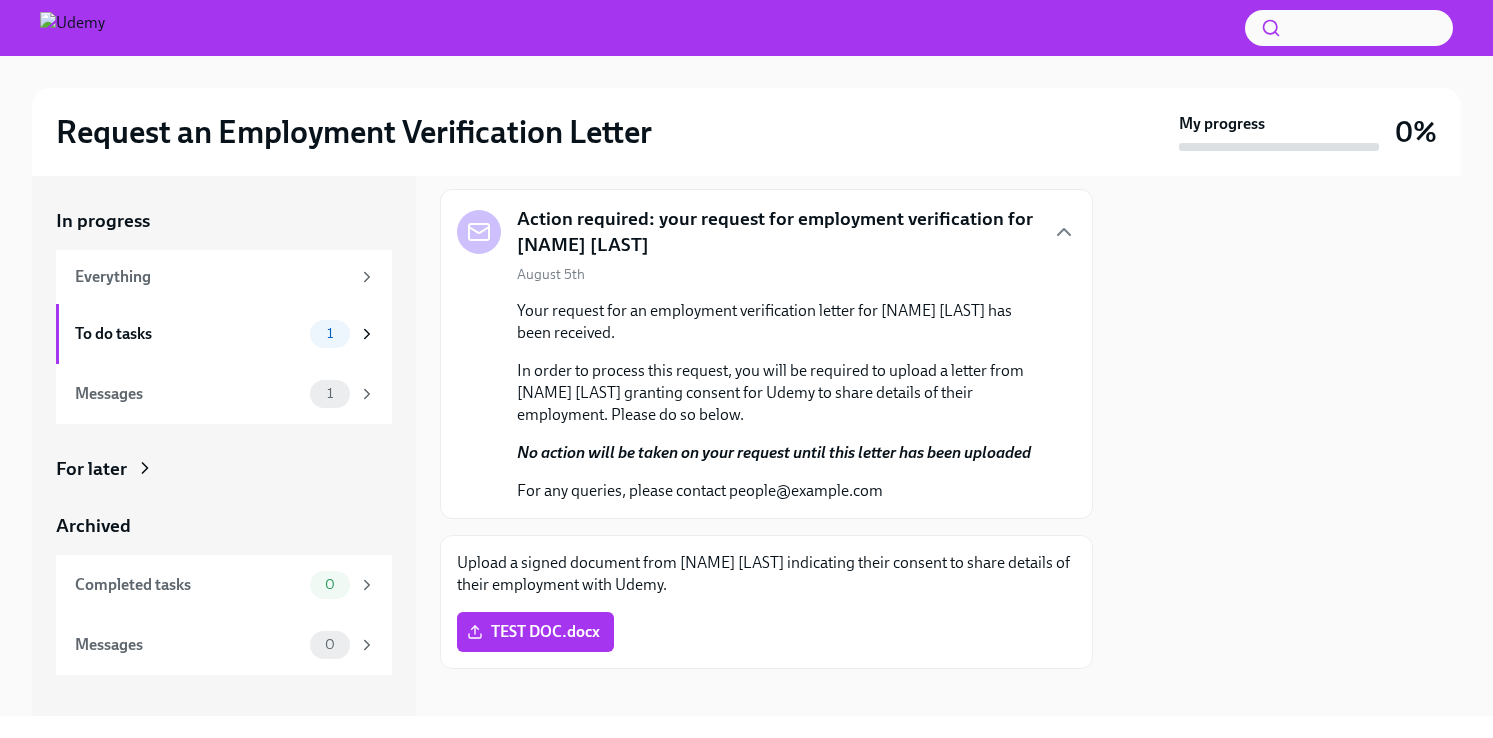 scroll, scrollTop: 123, scrollLeft: 0, axis: vertical 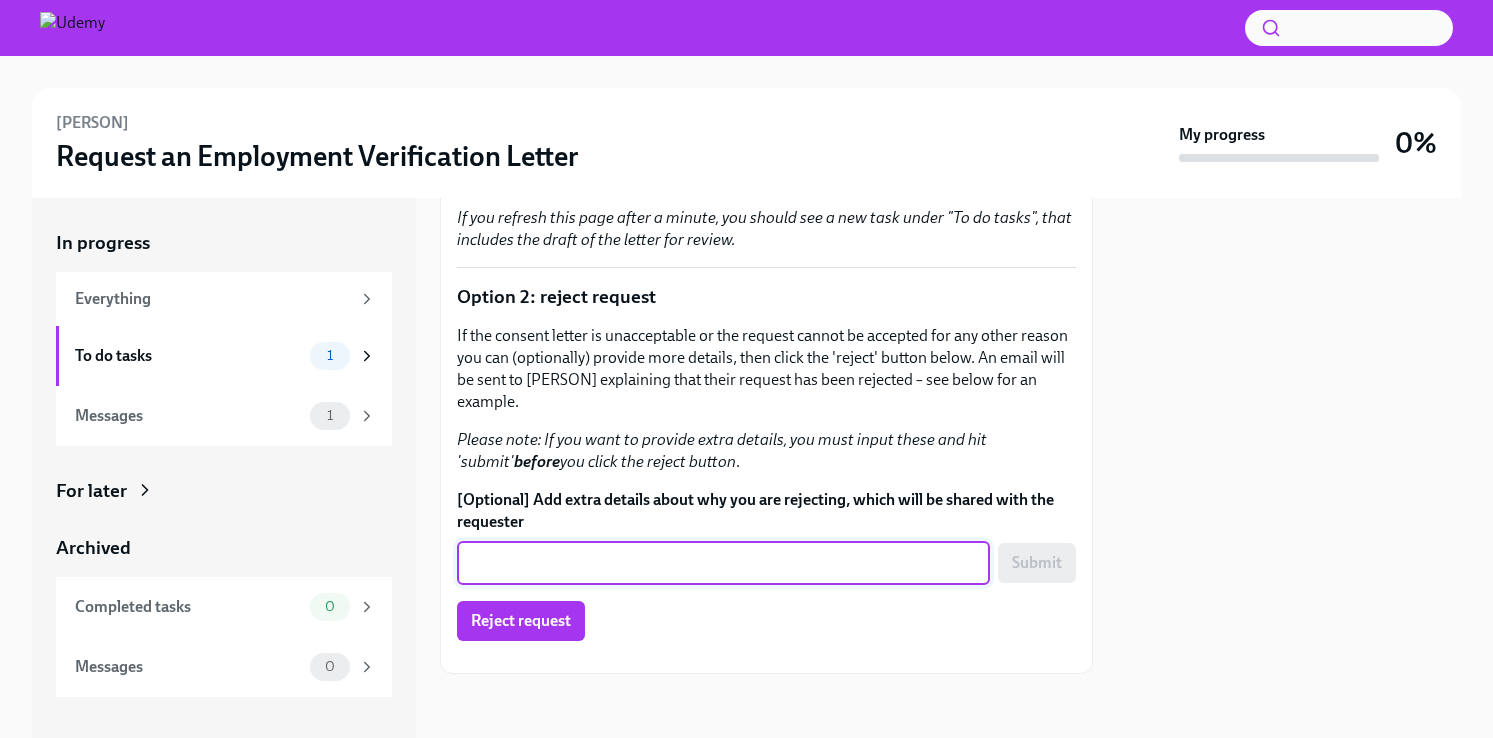click on "[Optional] Add extra details about why you are rejecting, which will be shared with the requester" at bounding box center (723, 563) 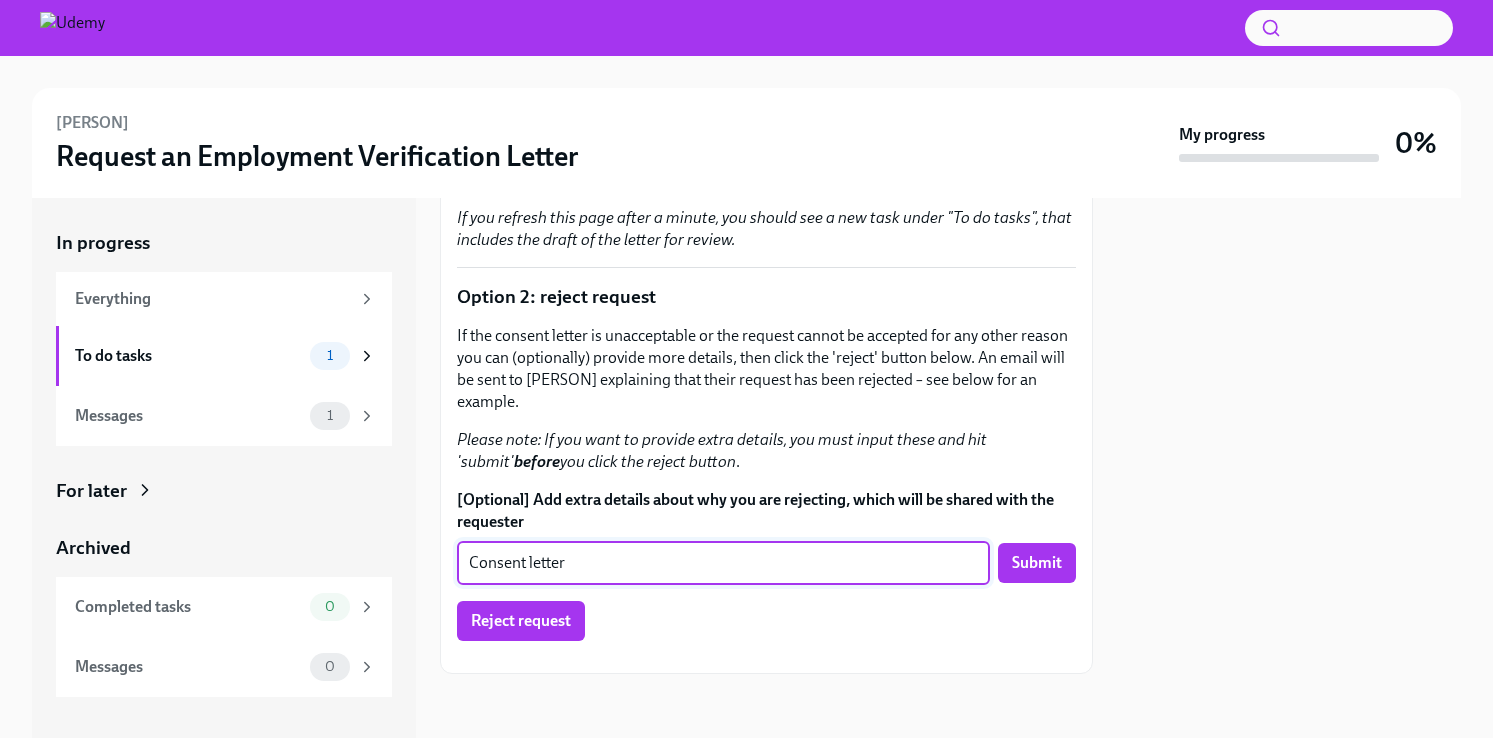 type on "Consent" 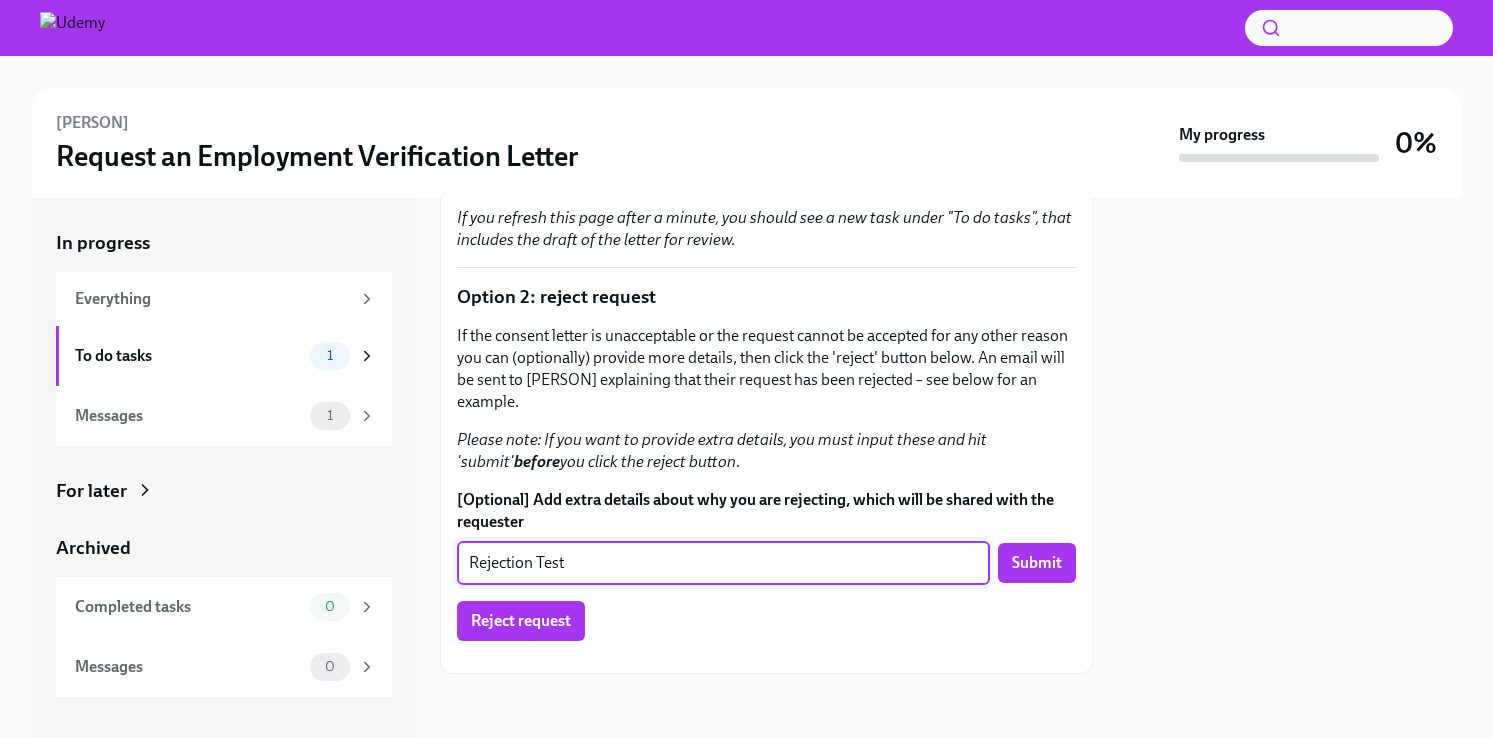 type on "Rejection Test" 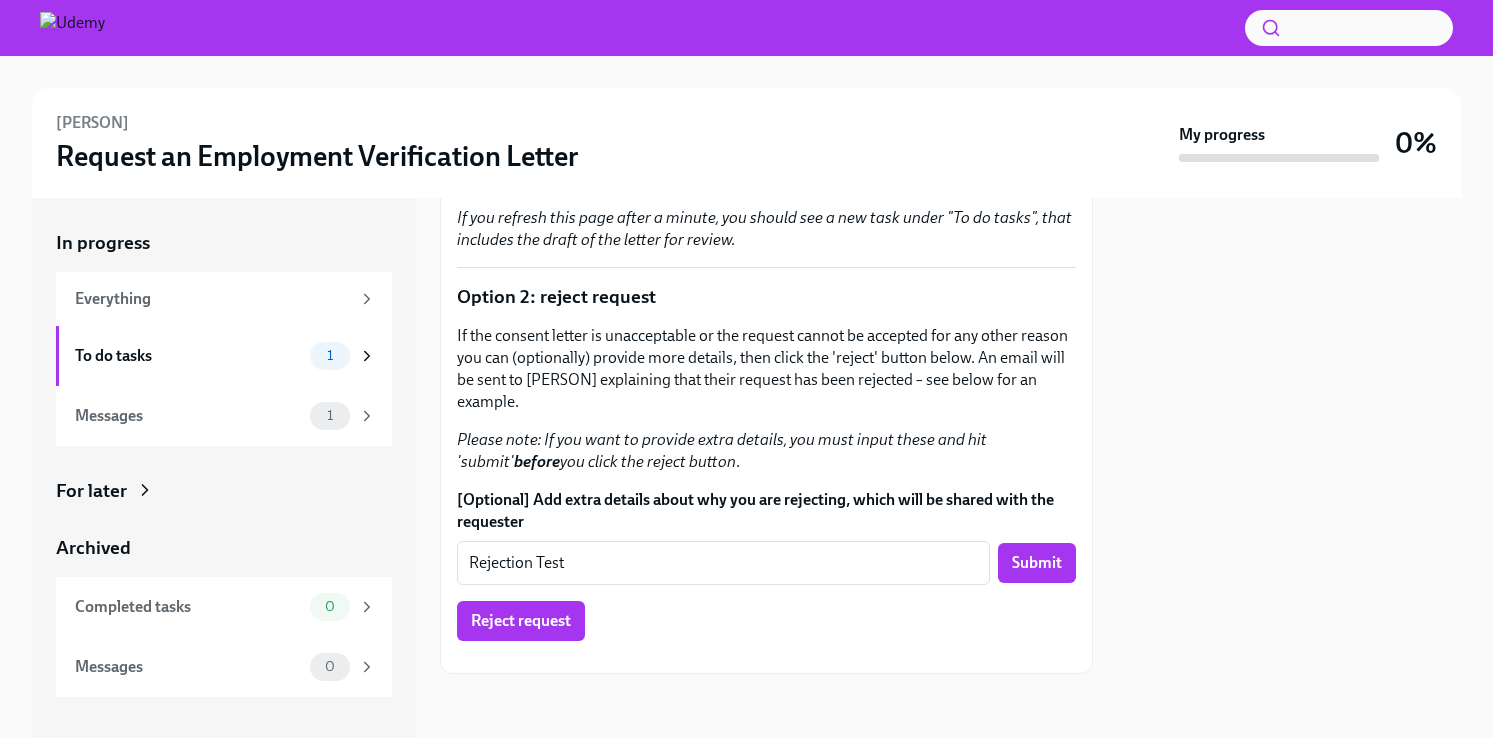 click on "Request details:
Requester name: Sona İzmir
Requester email: sona.izmir+testrun1@udemy.com
Requester's organization: Bank of Ireland
Letter type requested: Job title and employment dates only
Purpose for letter: test
Employee name provided by requester: Larissa Machado
Evidence of employee consent  (also uploaded to  Google Drive folder )
Please review this request & the linked consent letter and take one of the two actions below. Option 1: approve letter creation & confirm employee details If the consent letter provided is acceptable, please confirm the Udemy email address of this employee, so Dado can retrieve the correct info to generate the letter.
Once you have done this, you will receive a draft of the letter within ~15mins. Larissa Machado's Udemy email address ​ Submit If you refresh this page after a minute, you should see a new task under "To do tasks", that includes the draft of the letter for review. Option 2: reject request
before  you click the reject button . x ​" at bounding box center [766, 195] 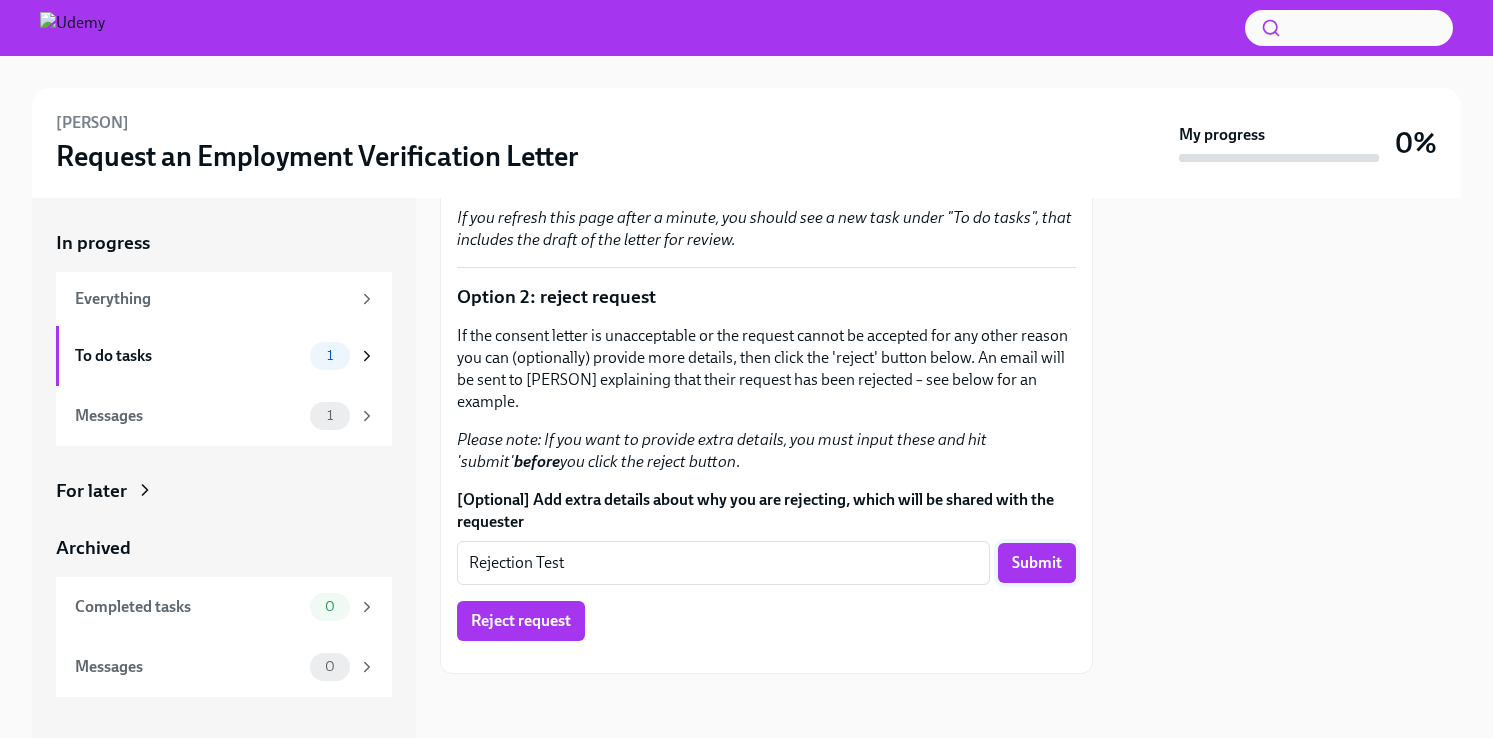 click on "Submit" at bounding box center [1037, 563] 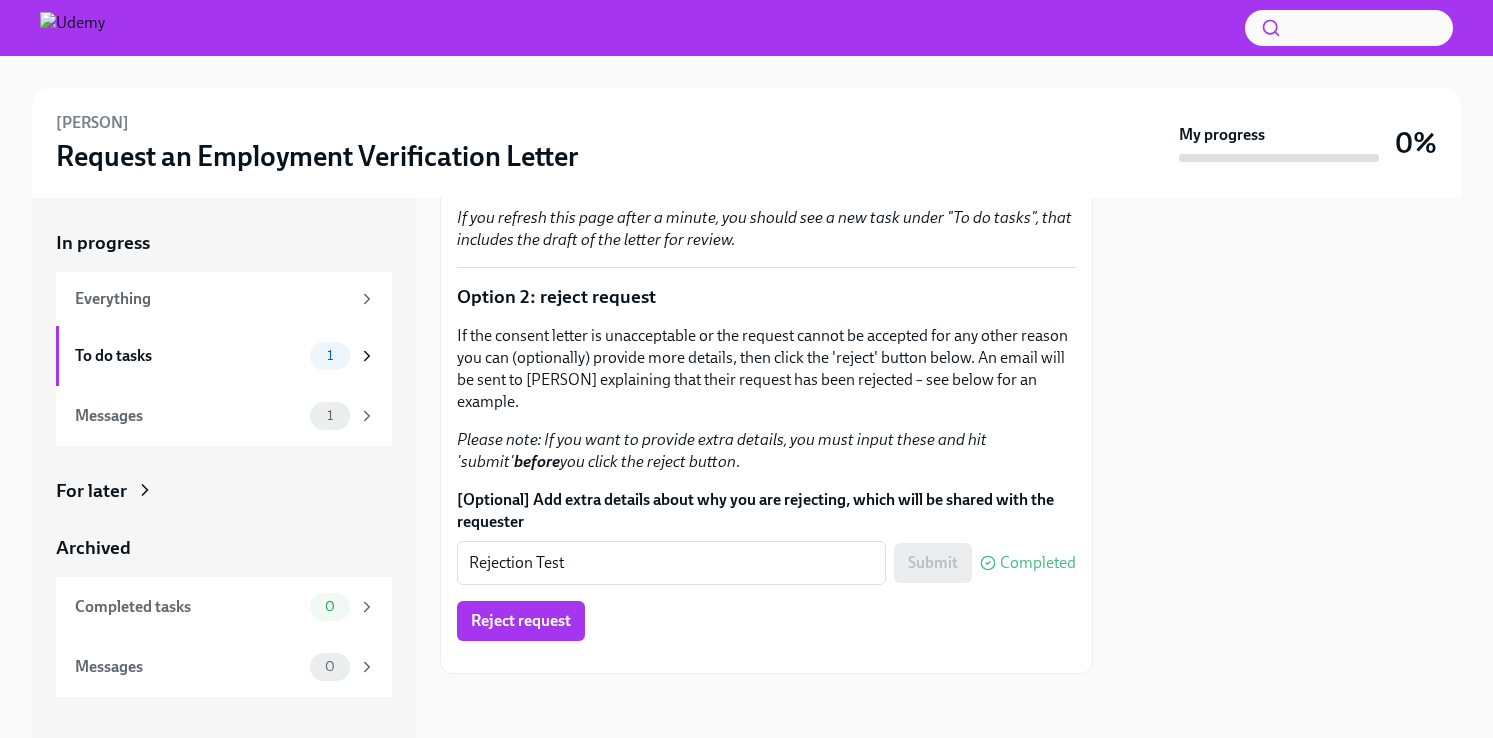 scroll, scrollTop: 786, scrollLeft: 0, axis: vertical 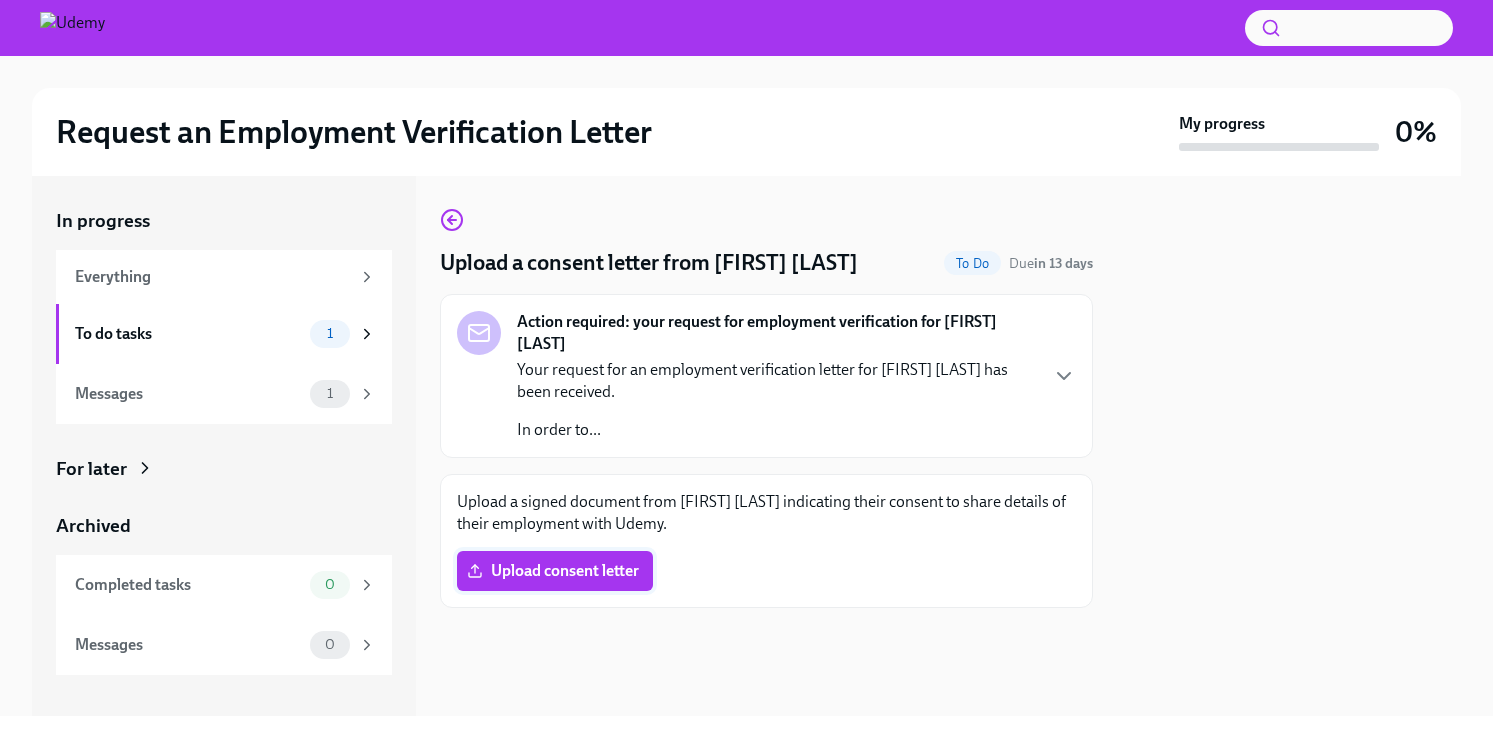 click on "Upload consent letter" at bounding box center [555, 571] 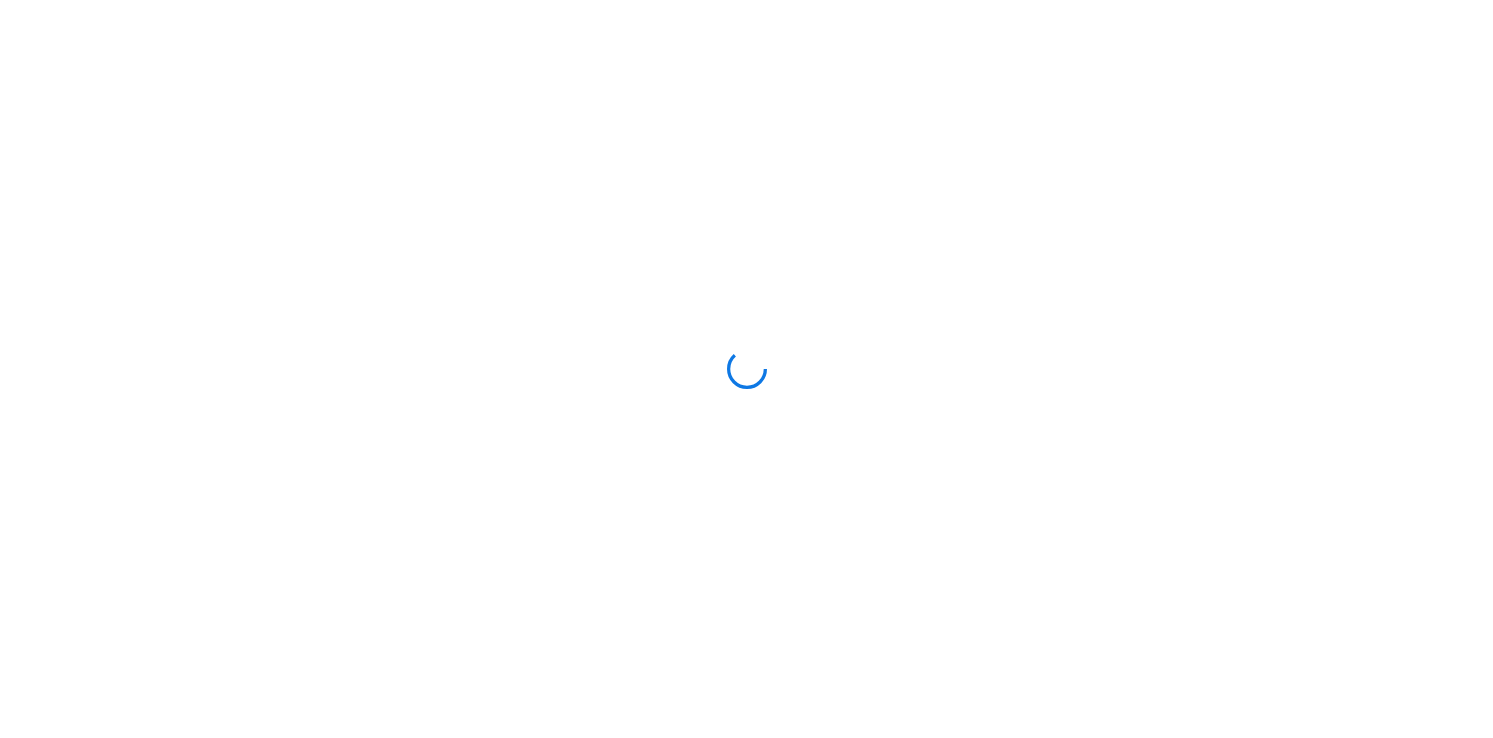 scroll, scrollTop: 0, scrollLeft: 0, axis: both 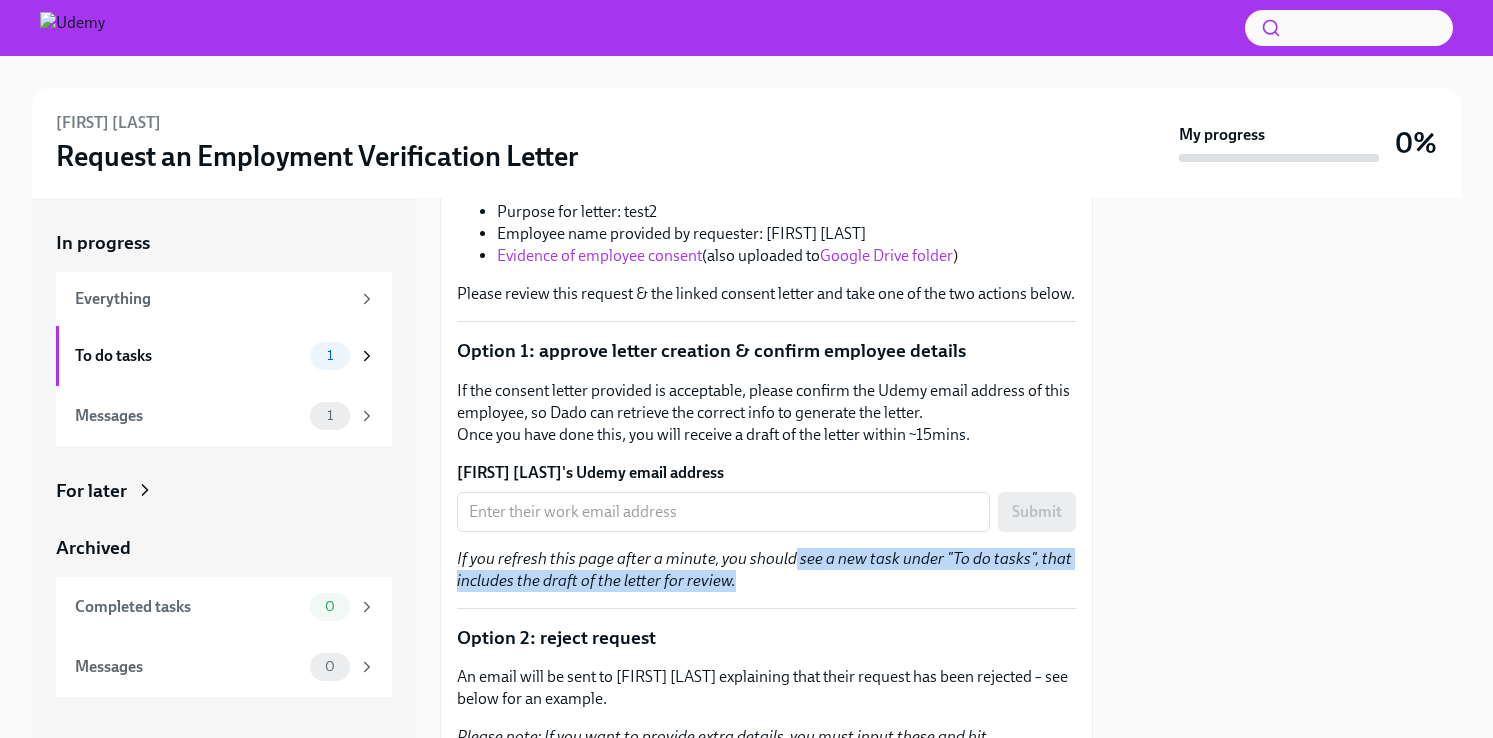drag, startPoint x: 791, startPoint y: 563, endPoint x: 794, endPoint y: 590, distance: 27.166155 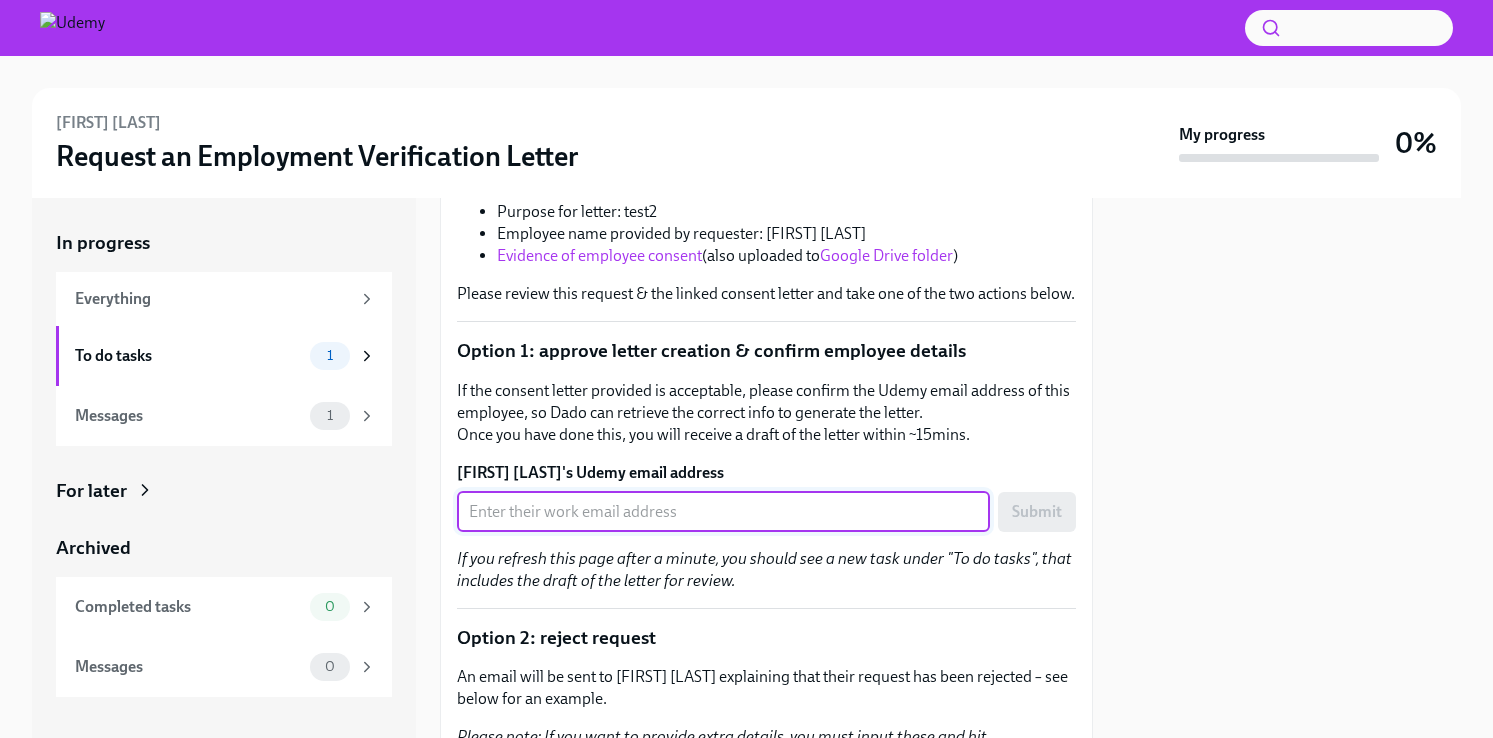 click on "Jenny Timbol's Udemy email address" at bounding box center [723, 512] 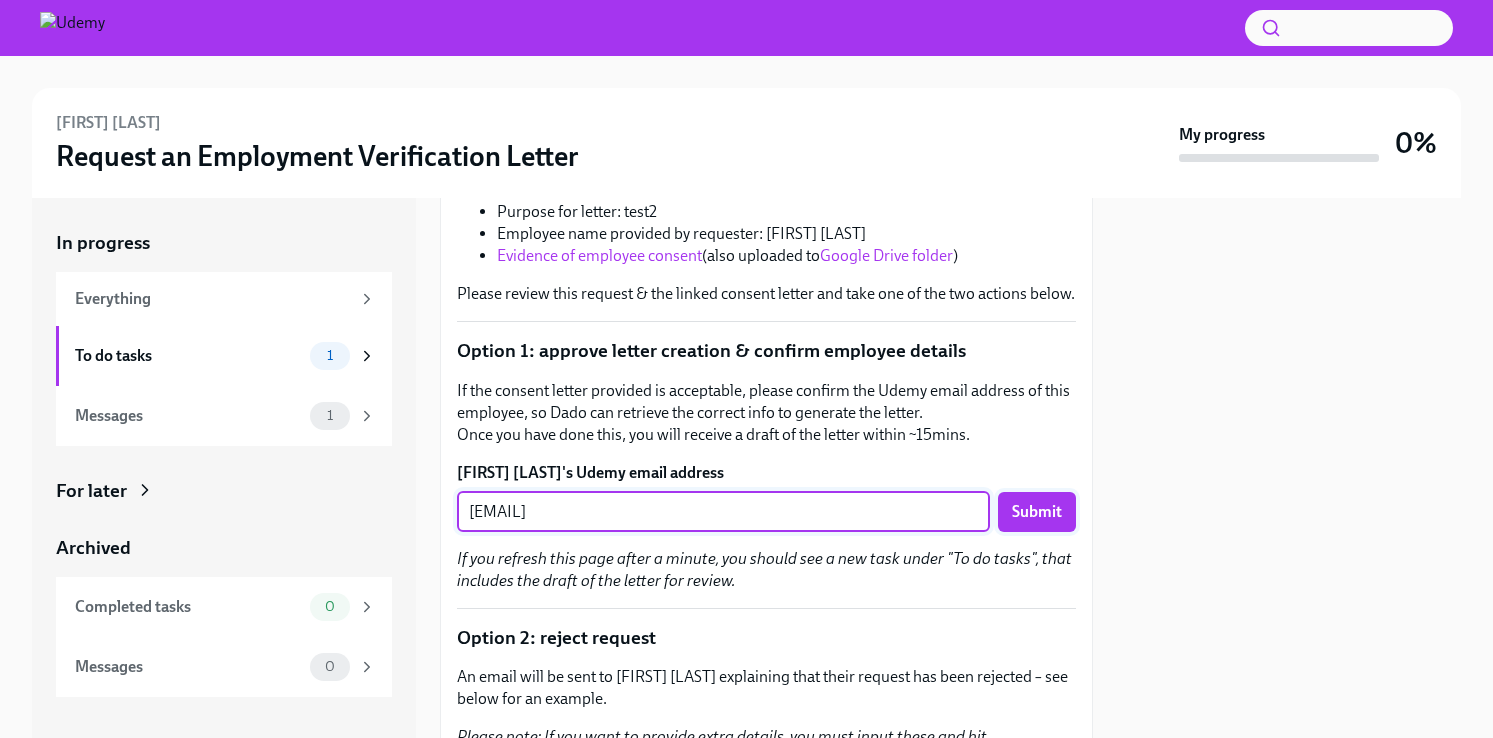 type on "jennifer.timbol@udemy.com" 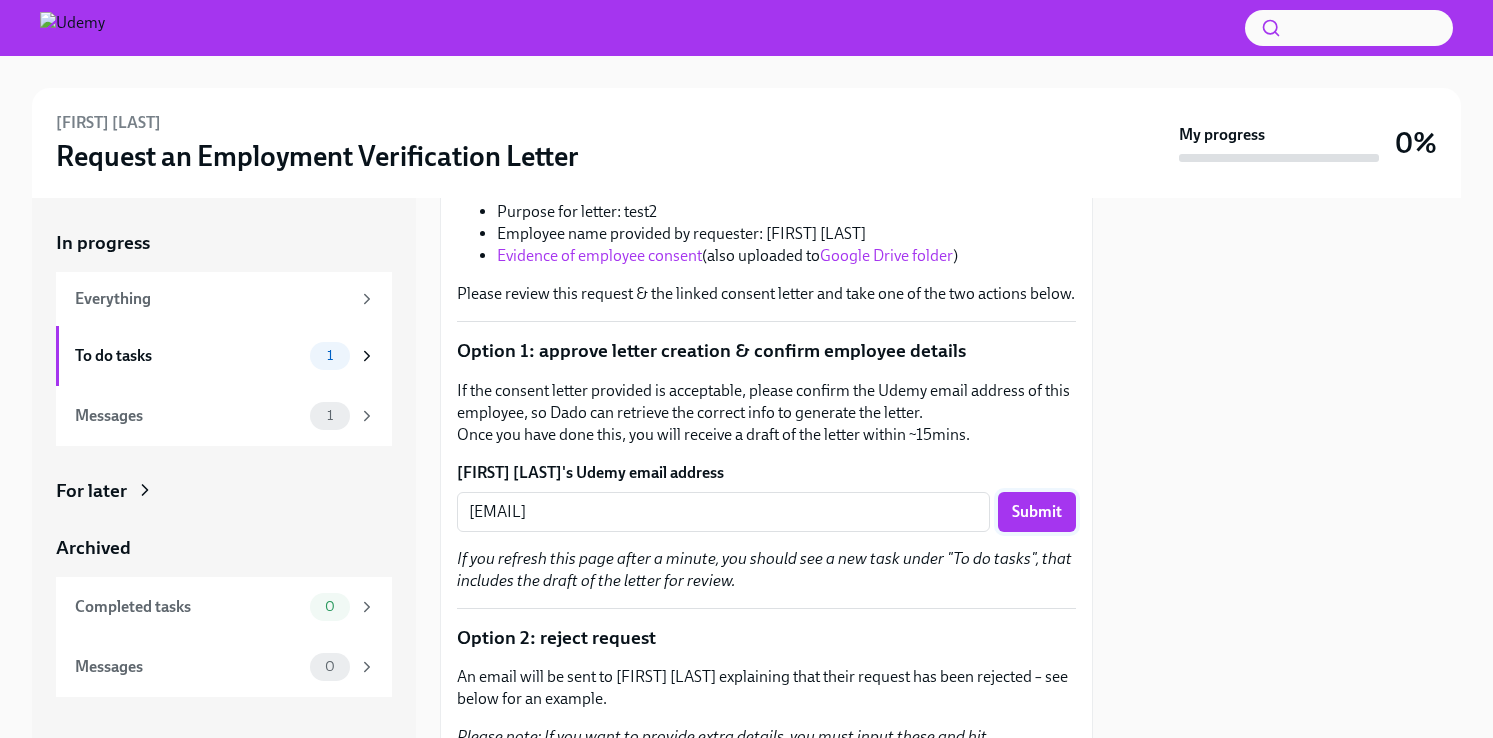 click on "Submit" at bounding box center [1037, 512] 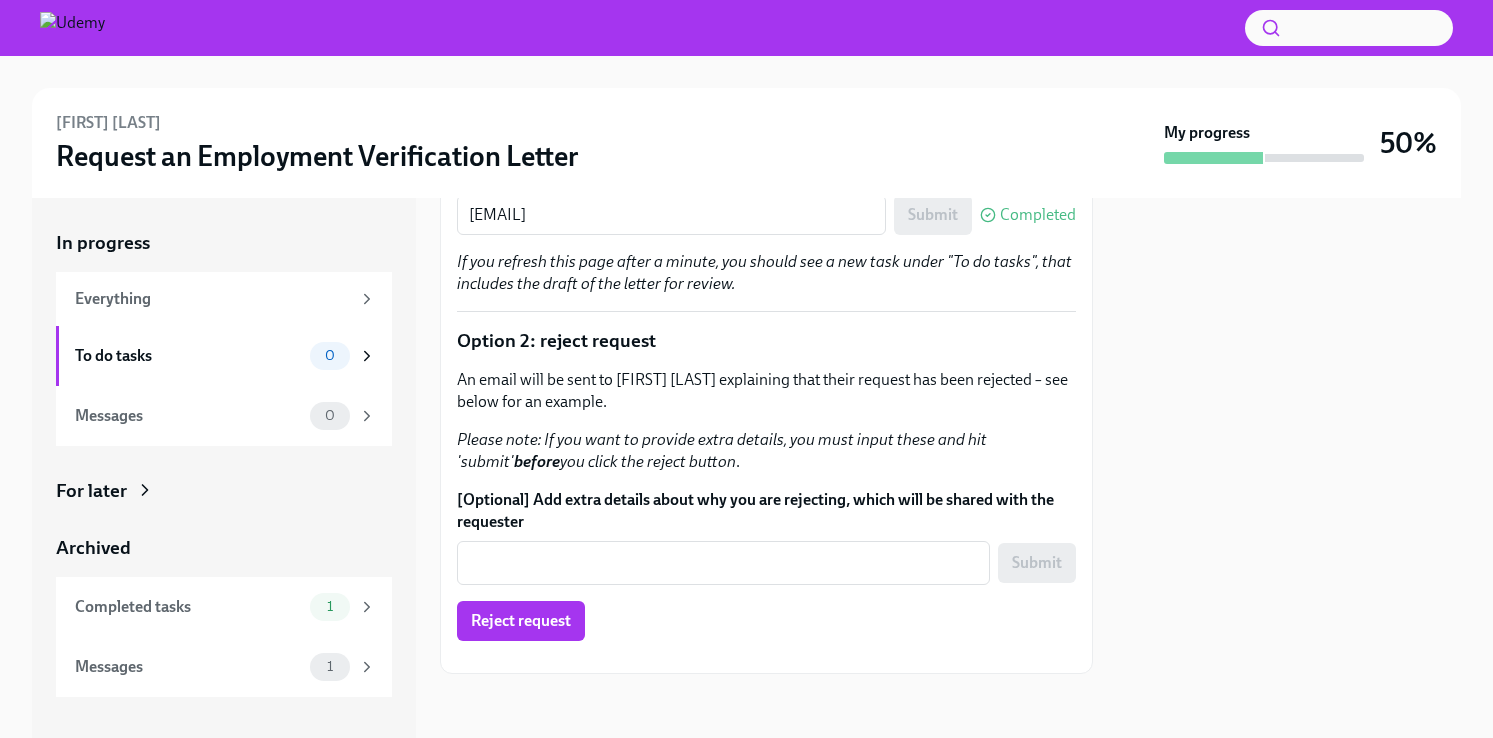 scroll, scrollTop: 1228, scrollLeft: 0, axis: vertical 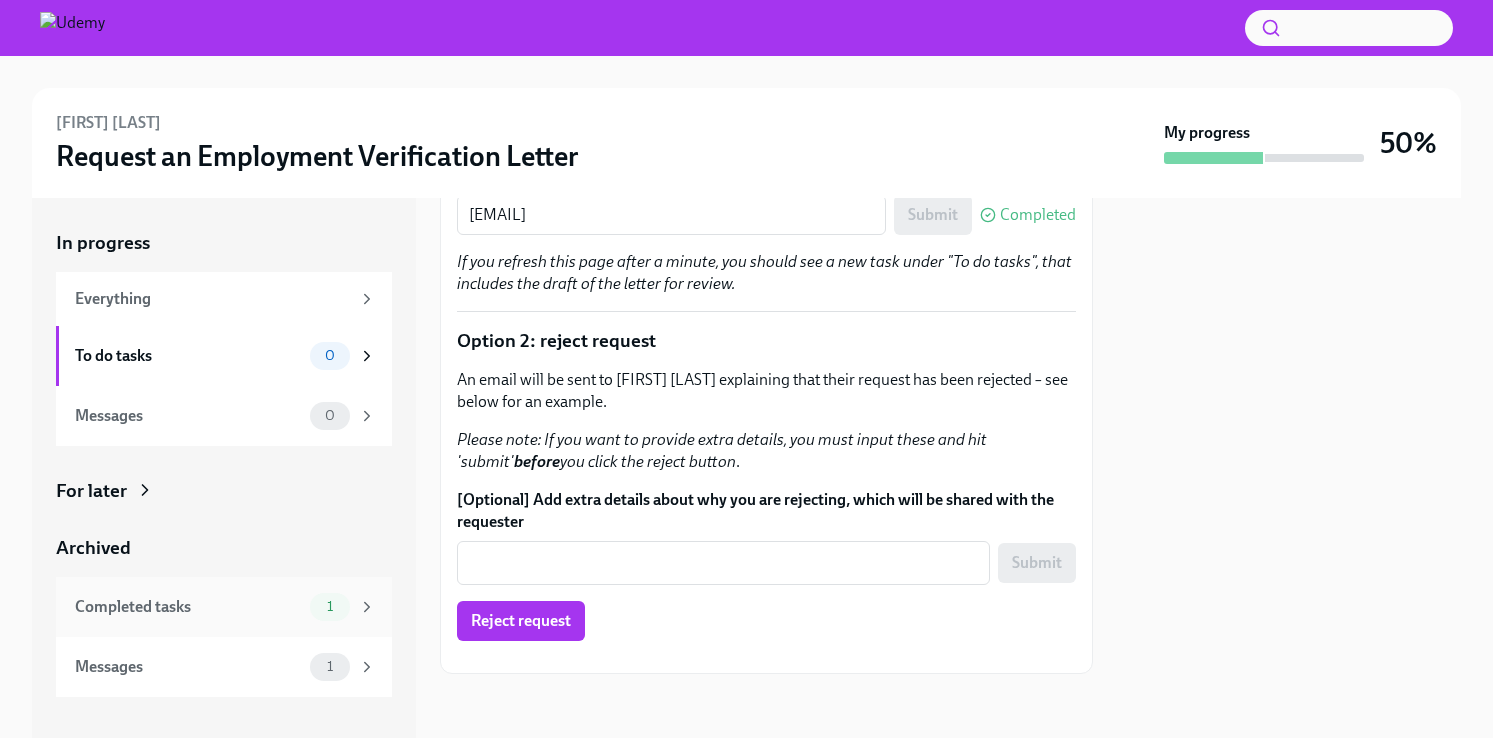 click on "Completed tasks 1" at bounding box center [225, 607] 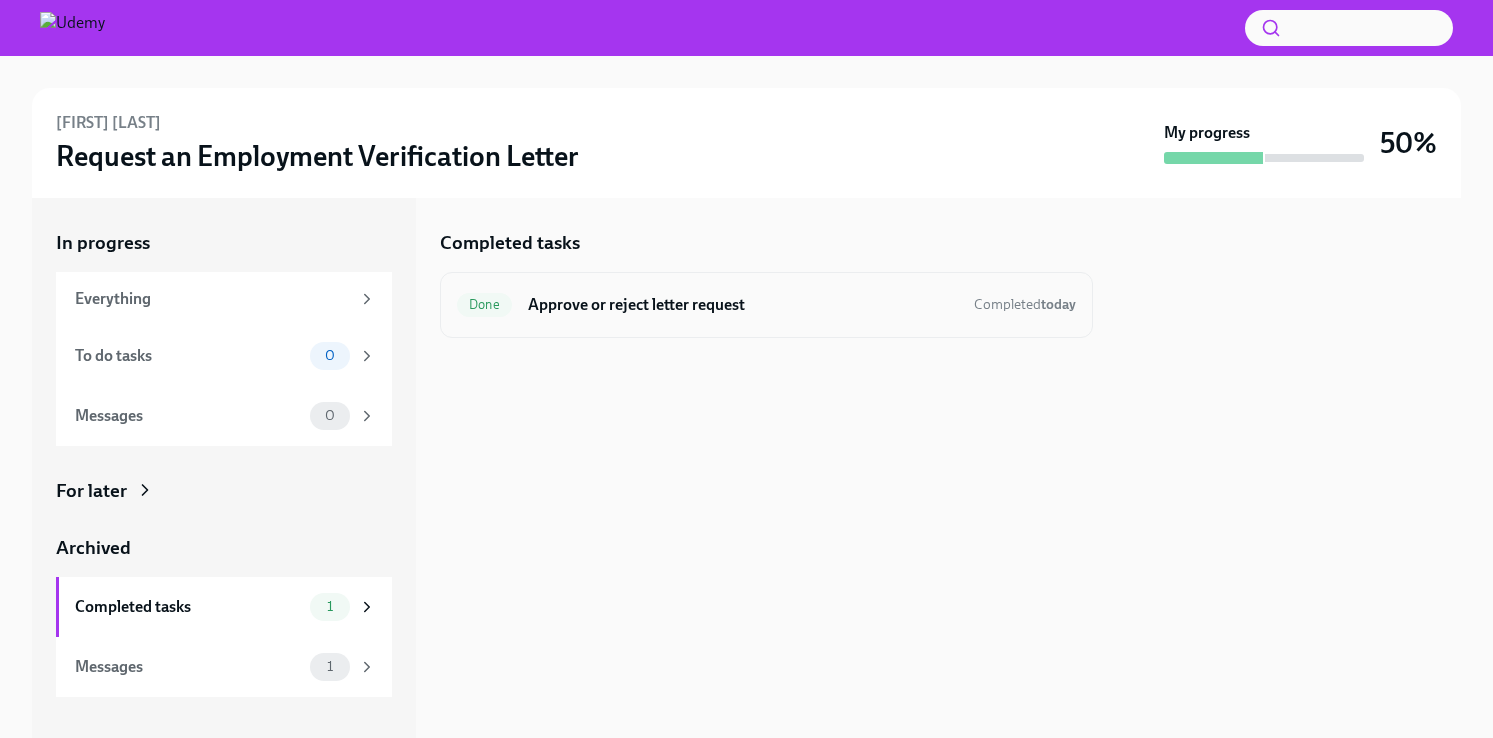 click on "Approve or reject letter request" at bounding box center [743, 305] 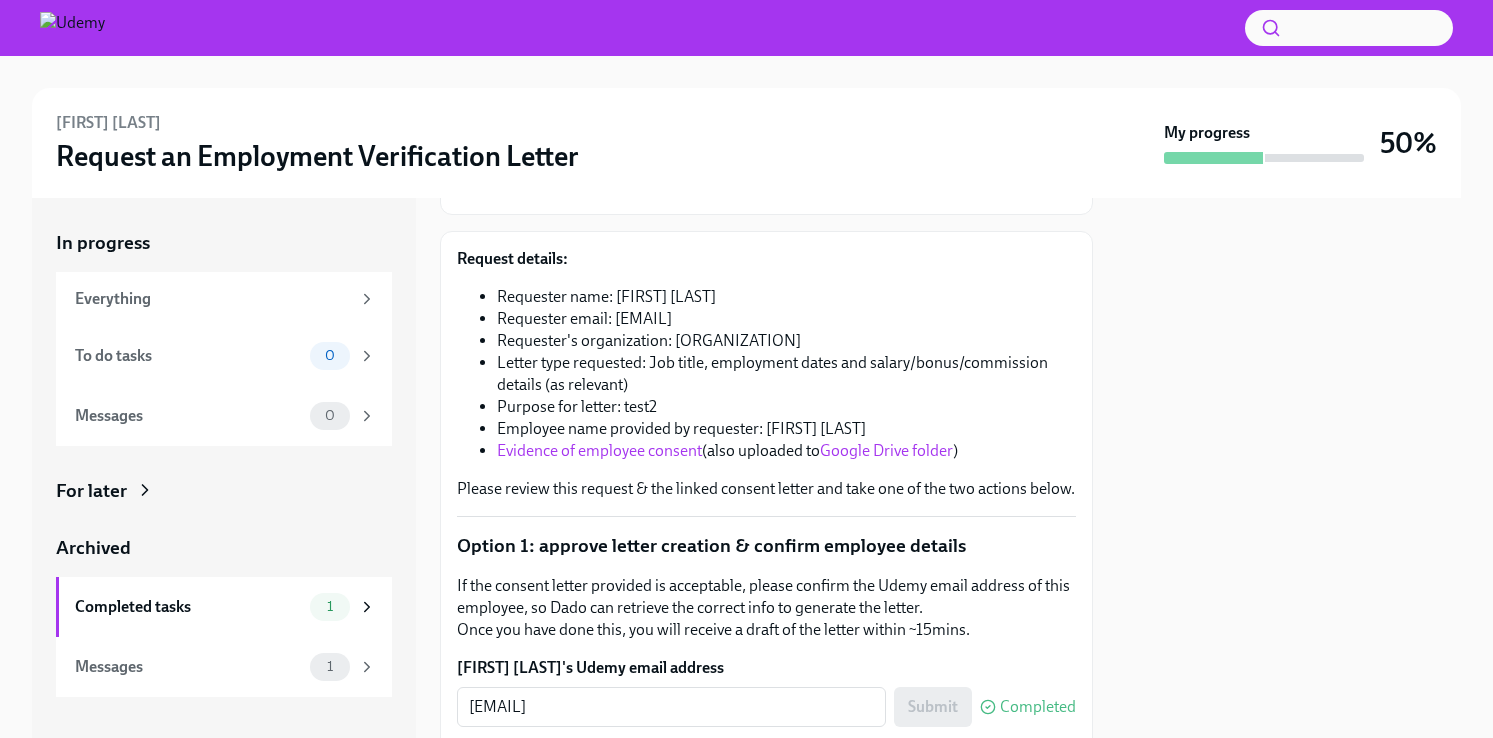 scroll, scrollTop: 0, scrollLeft: 0, axis: both 